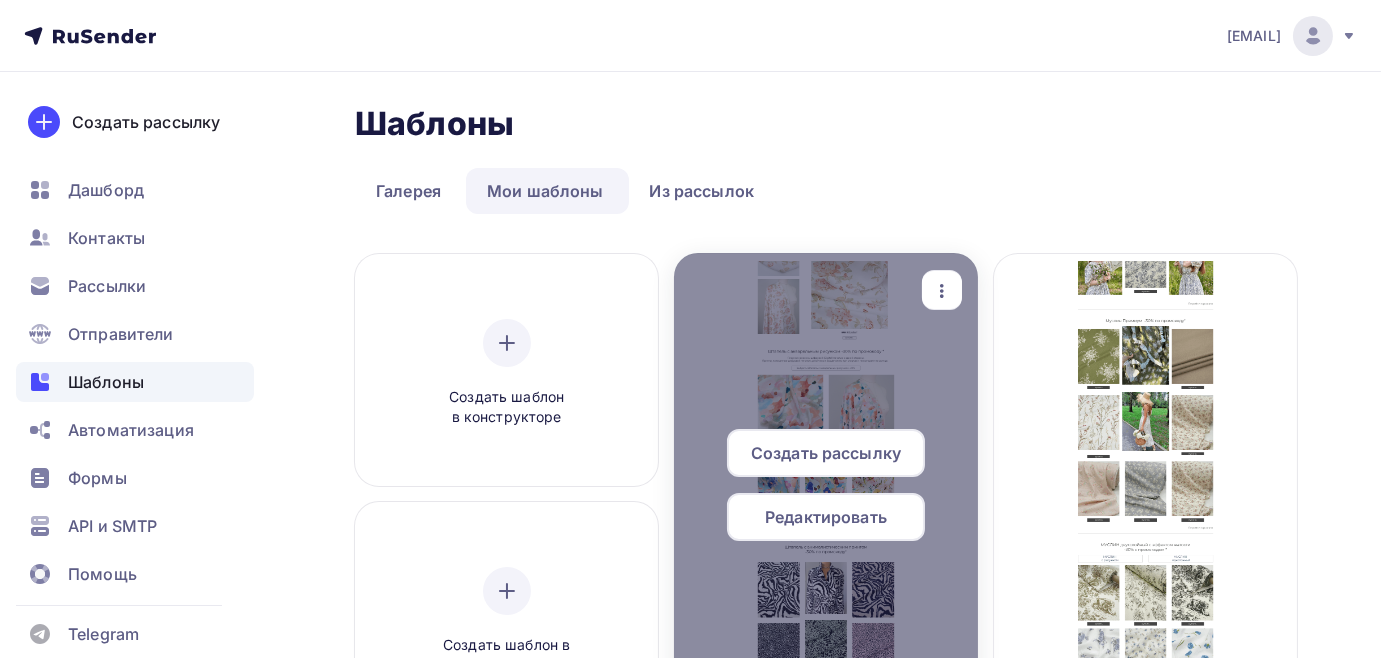 scroll, scrollTop: 181, scrollLeft: 0, axis: vertical 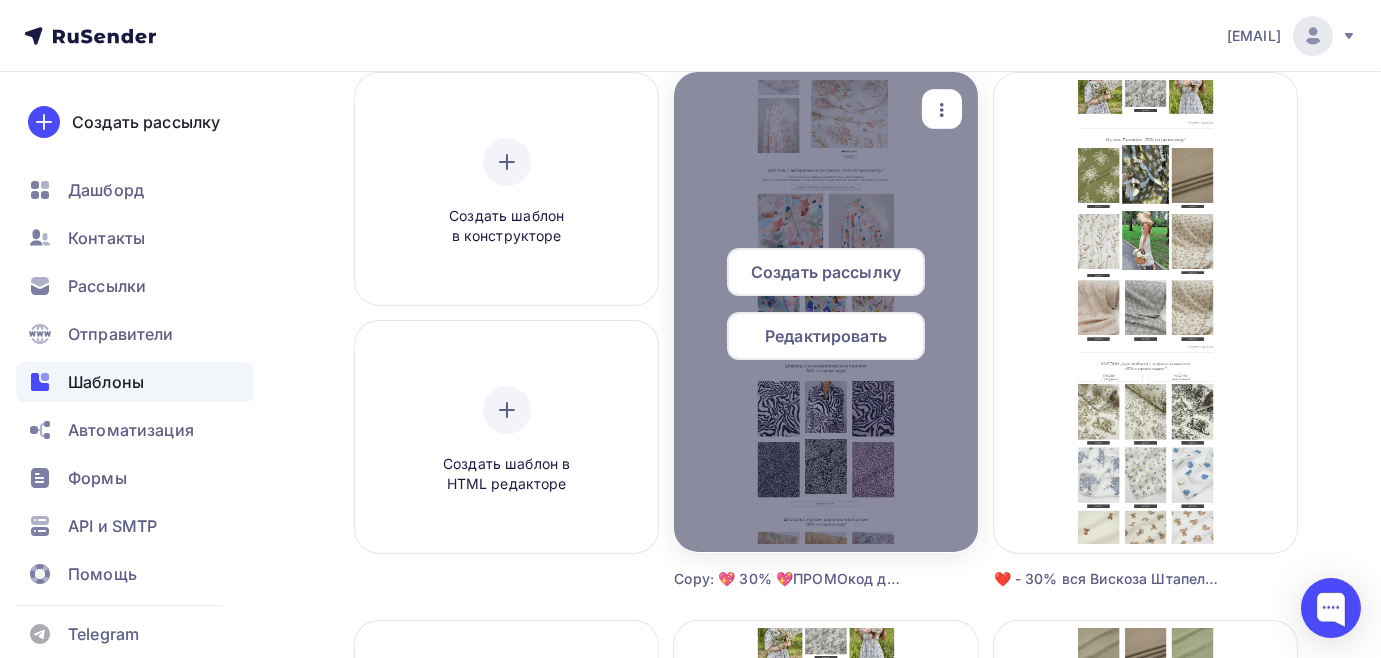 click on "Редактировать" at bounding box center (826, 272) 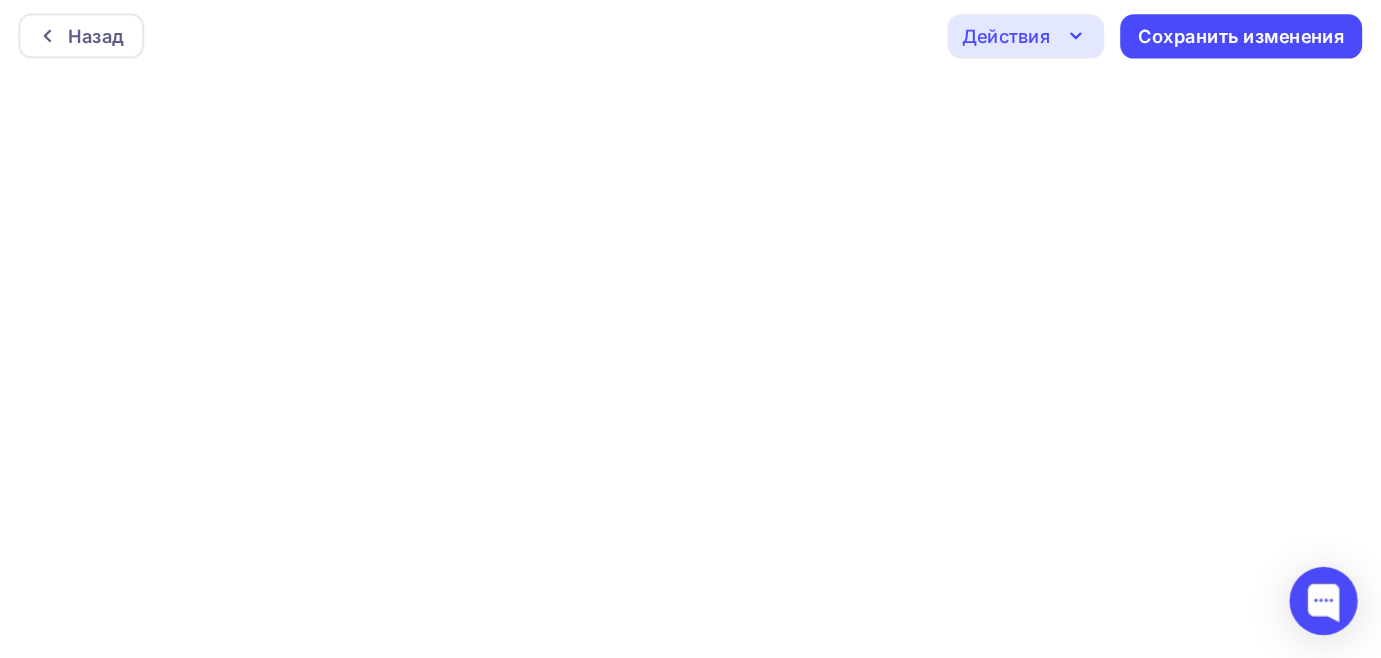 scroll, scrollTop: 4, scrollLeft: 0, axis: vertical 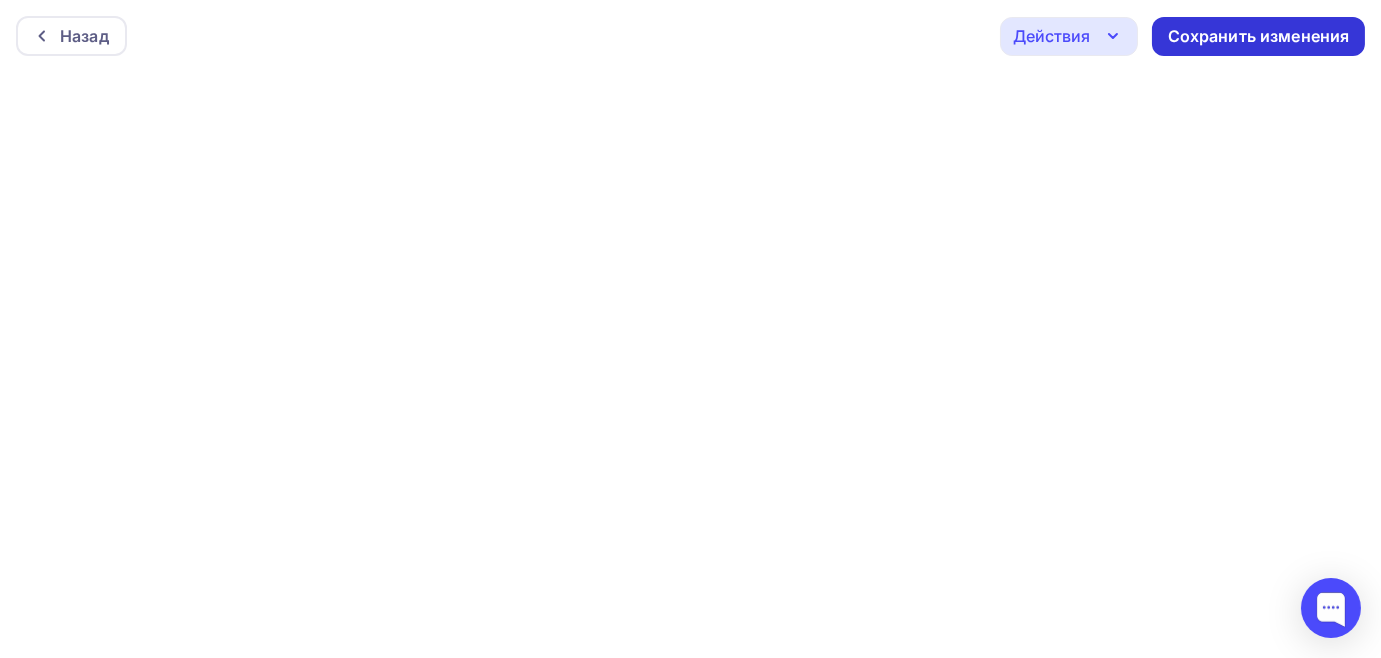click on "Сохранить изменения" at bounding box center (1259, 36) 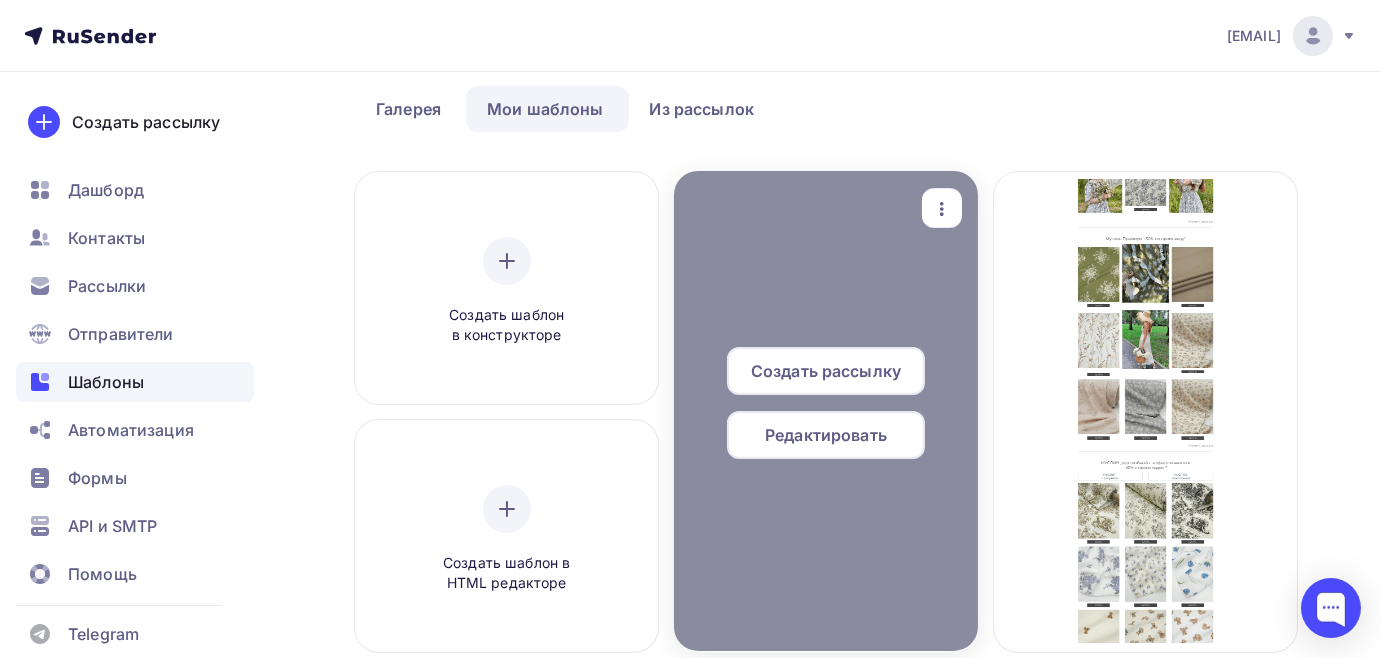 scroll, scrollTop: 181, scrollLeft: 0, axis: vertical 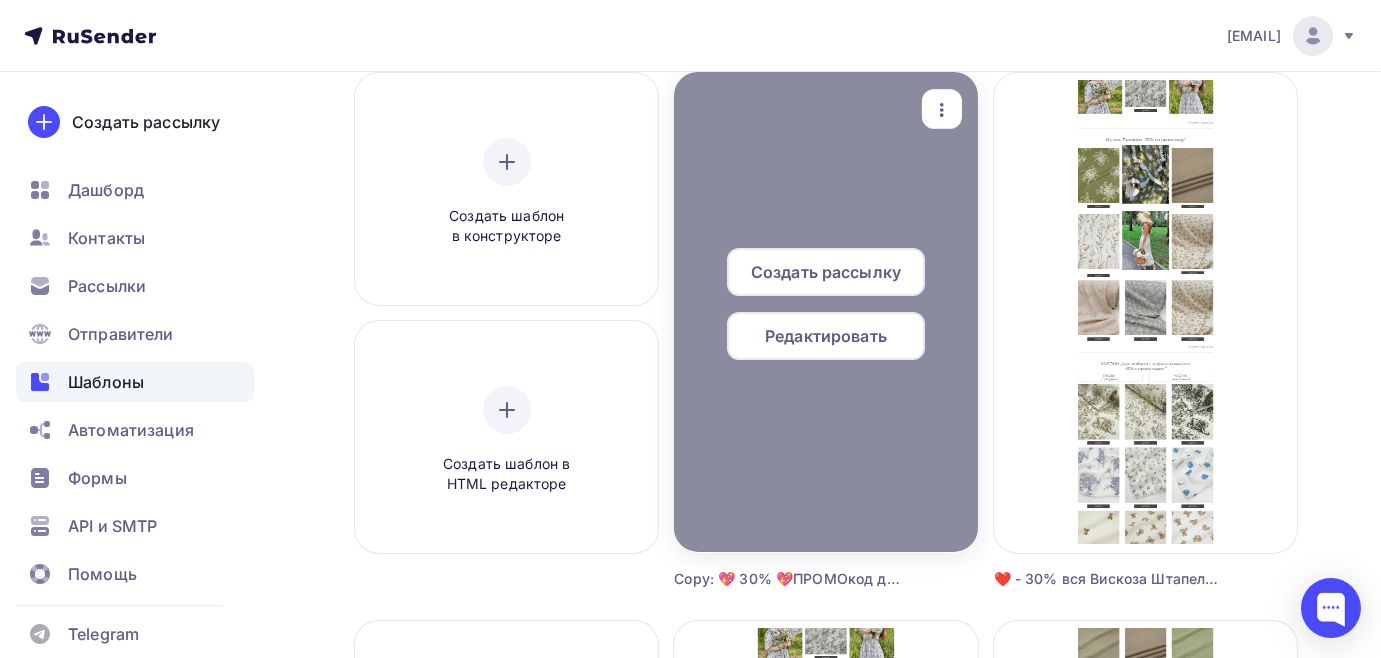 click on "Редактировать" at bounding box center [826, 272] 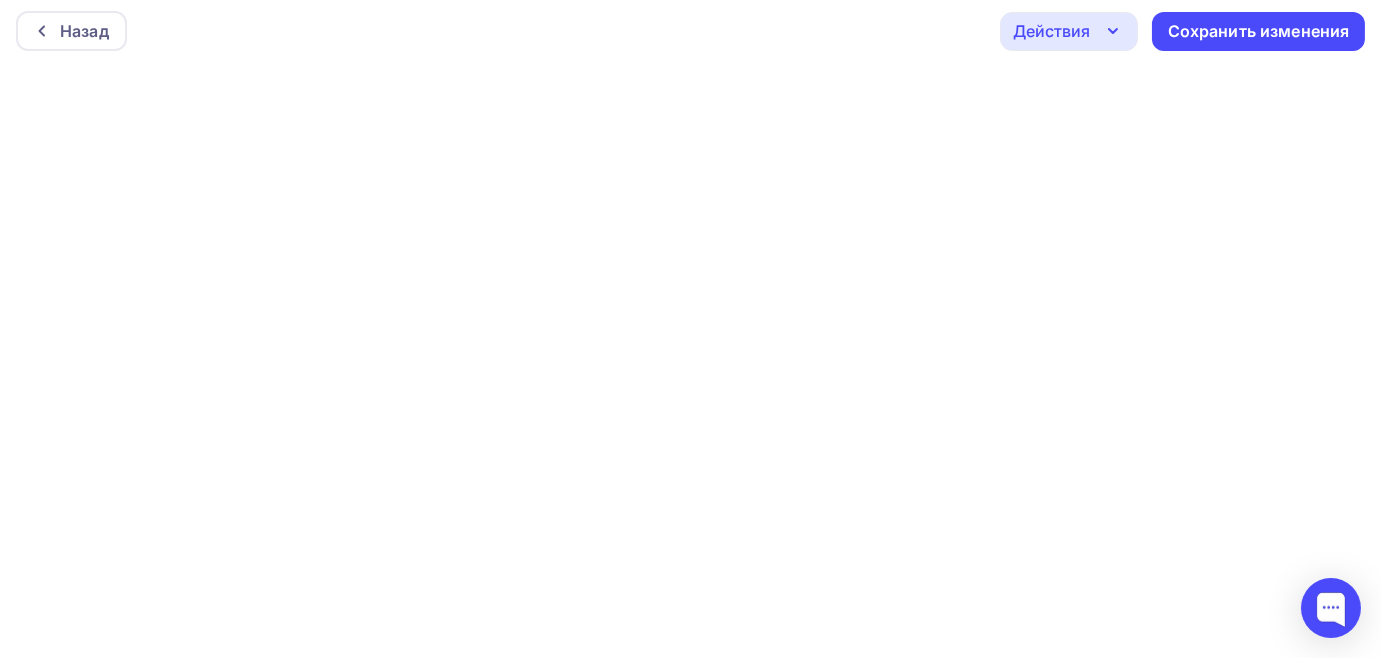 scroll, scrollTop: 0, scrollLeft: 0, axis: both 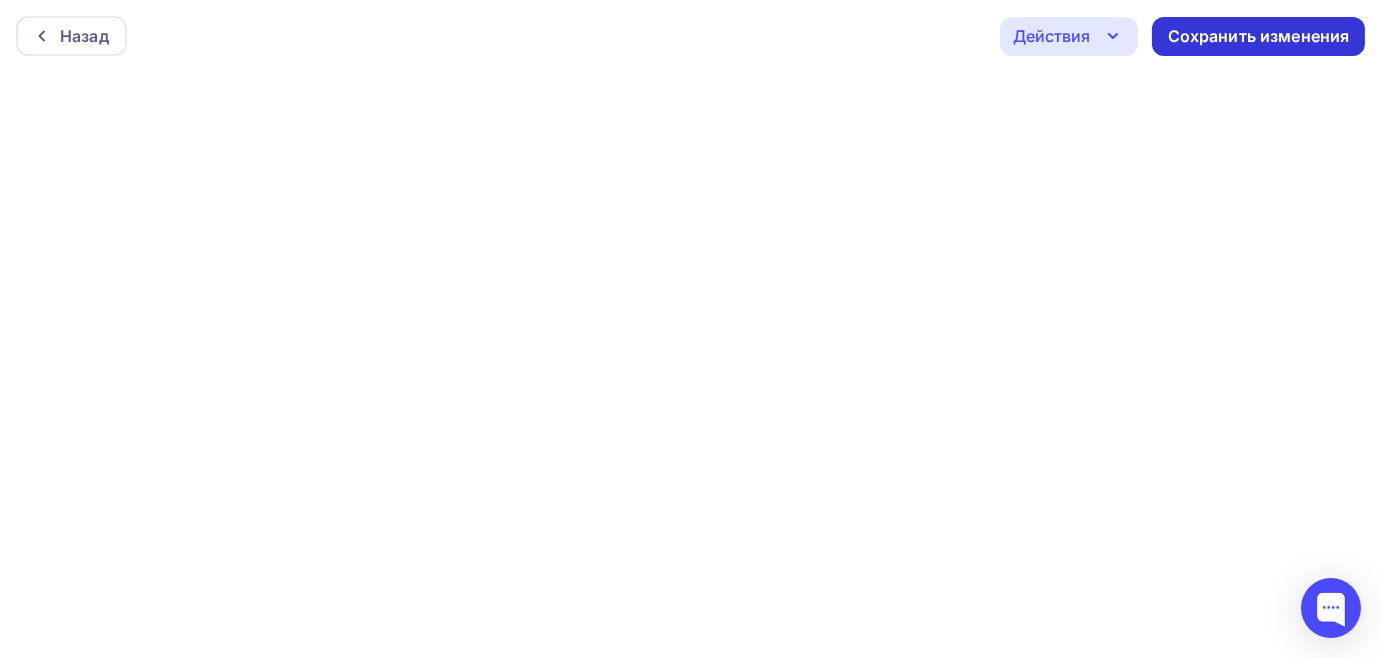 click on "Сохранить изменения" at bounding box center (1259, 36) 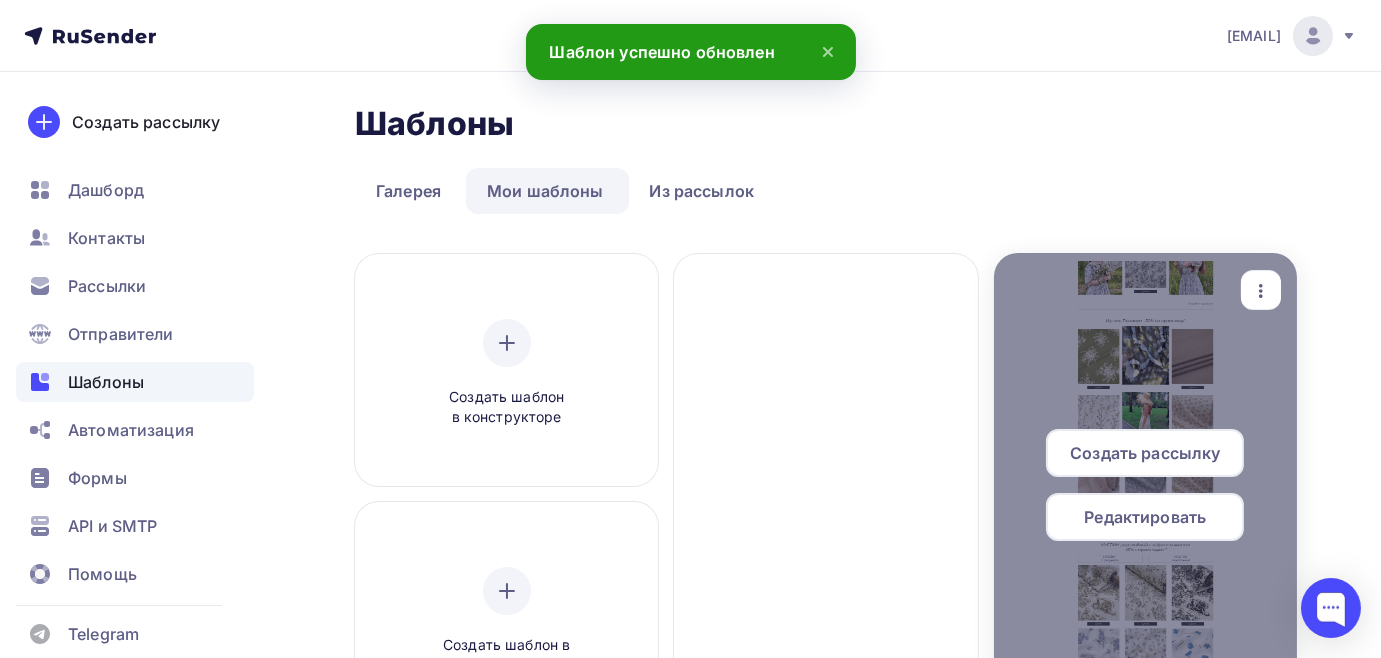 click on "Редактировать" at bounding box center (826, 453) 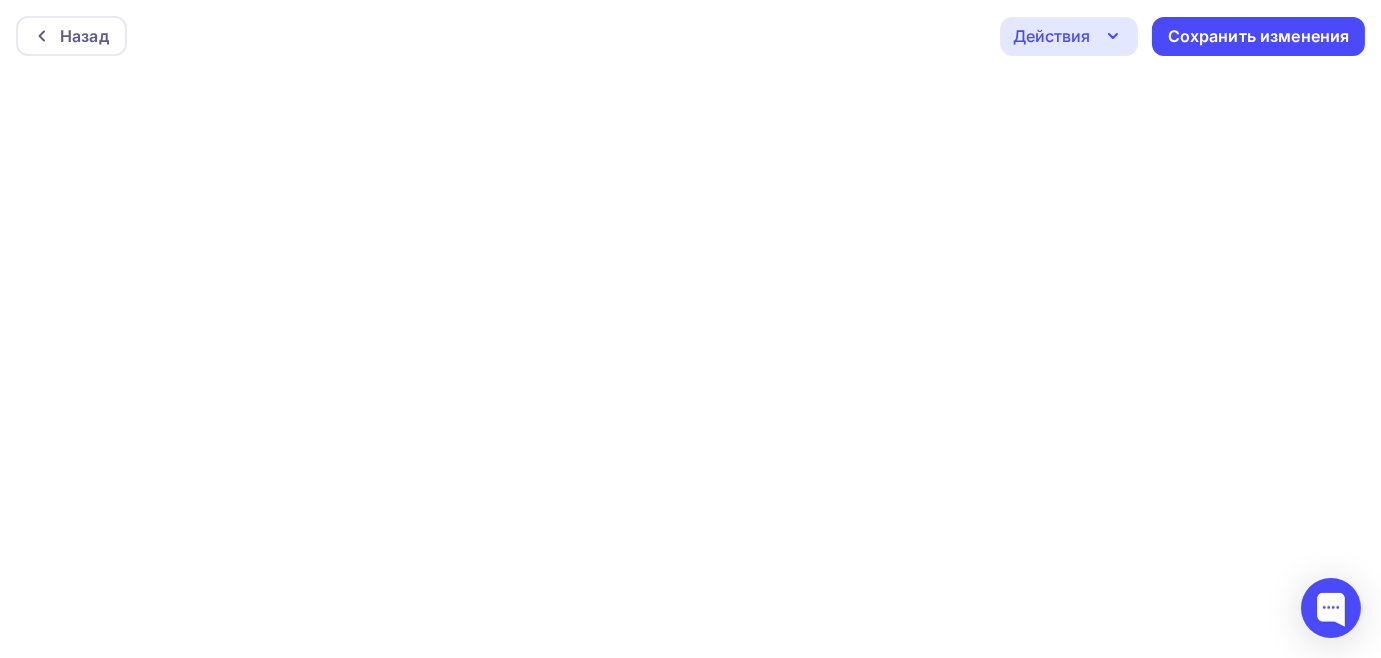 scroll, scrollTop: 0, scrollLeft: 0, axis: both 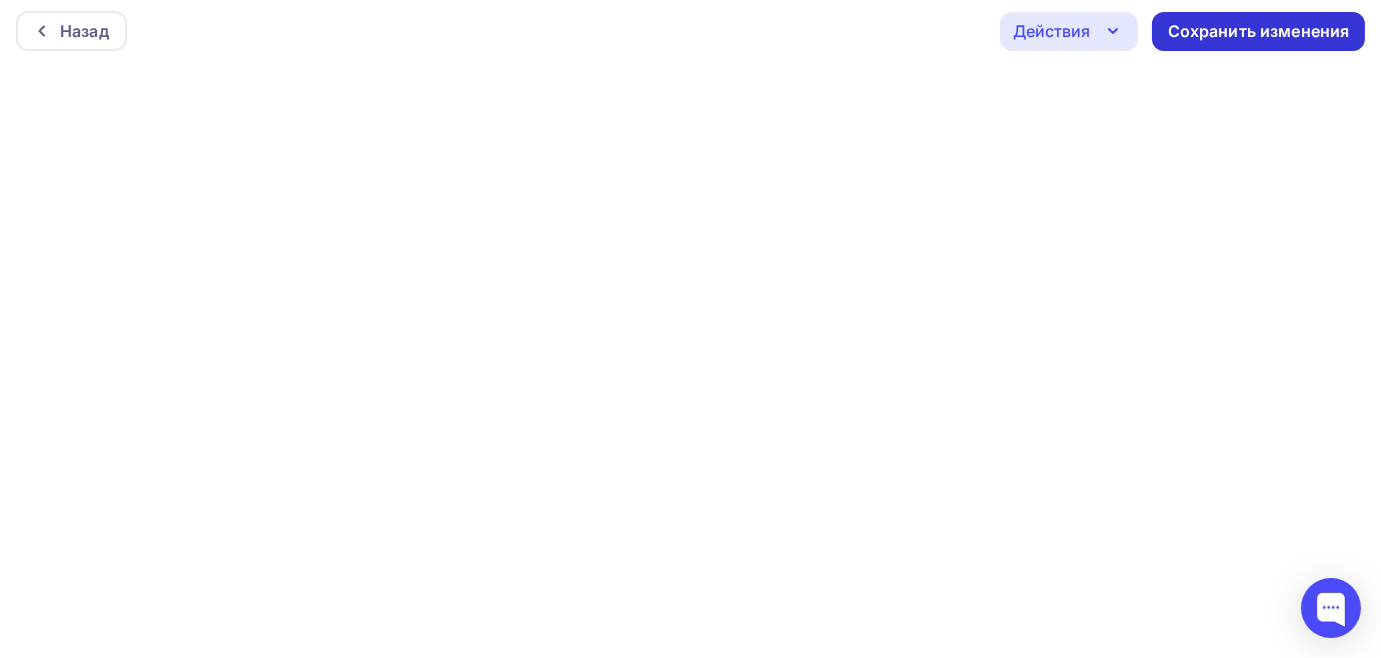click on "Сохранить изменения" at bounding box center [1259, 31] 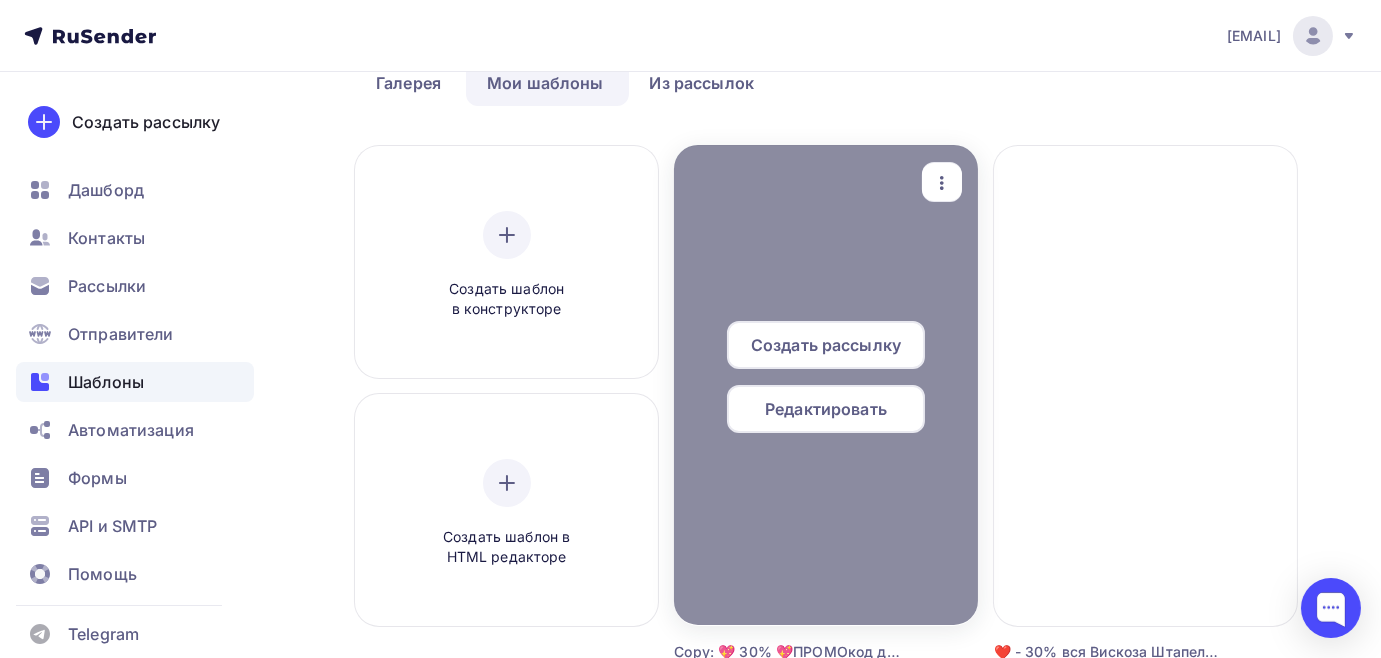 scroll, scrollTop: 363, scrollLeft: 0, axis: vertical 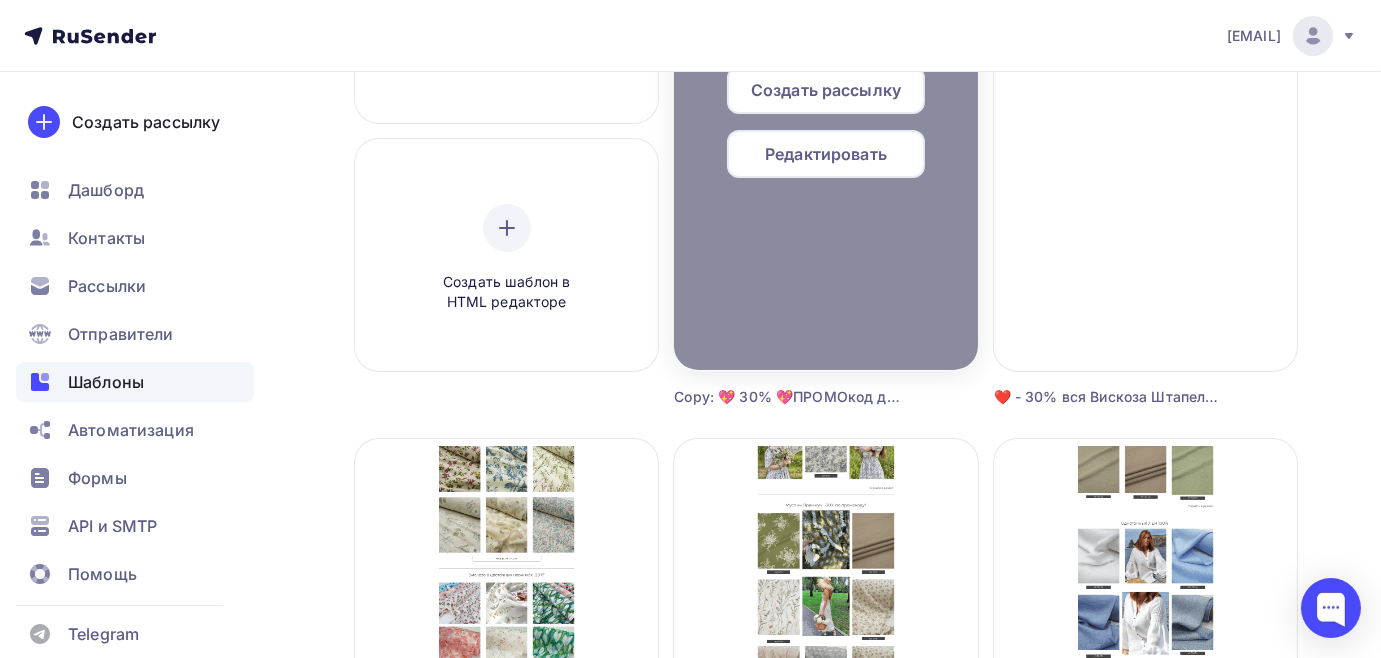 click on "Редактировать" at bounding box center [826, 90] 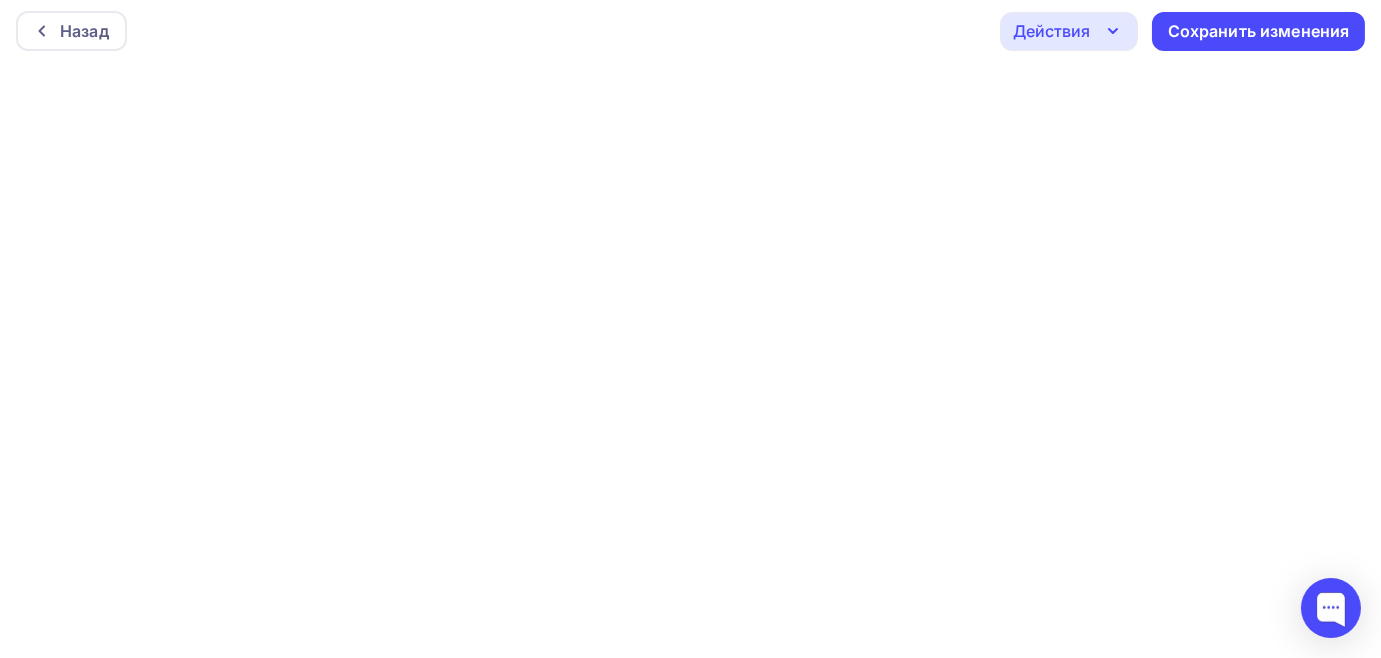 scroll, scrollTop: 0, scrollLeft: 0, axis: both 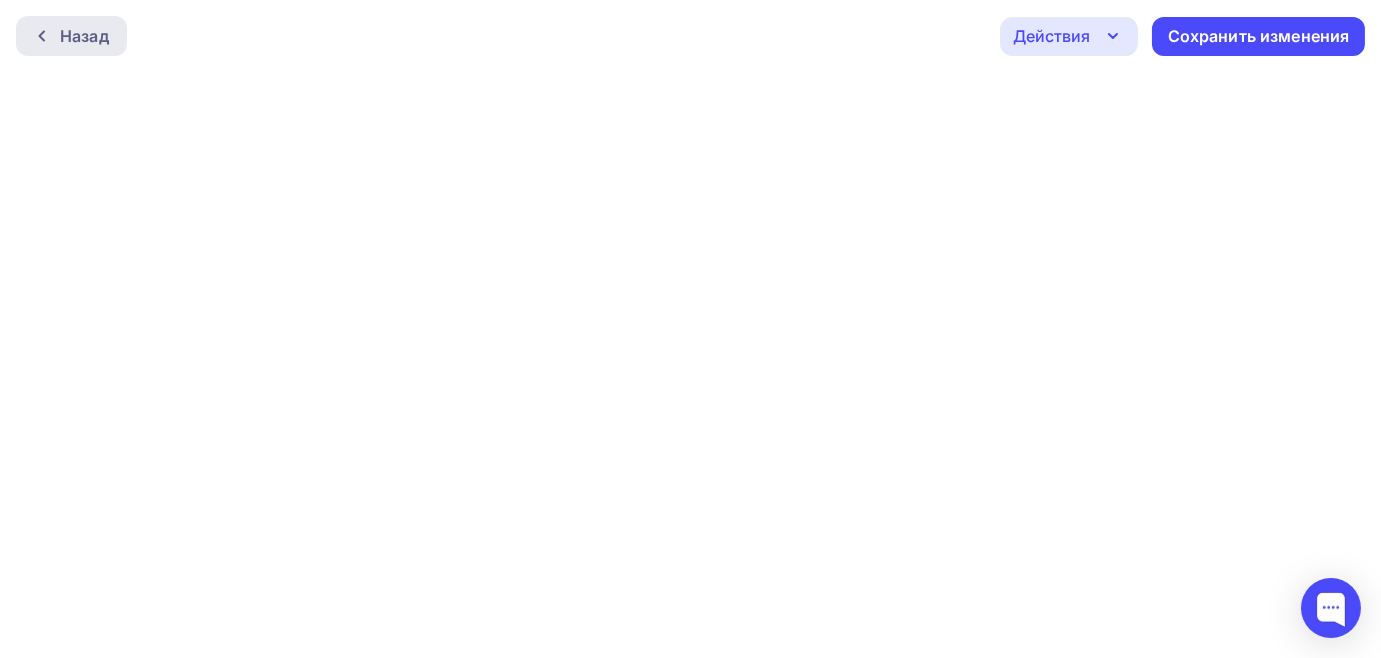 click on "Назад" at bounding box center (71, 36) 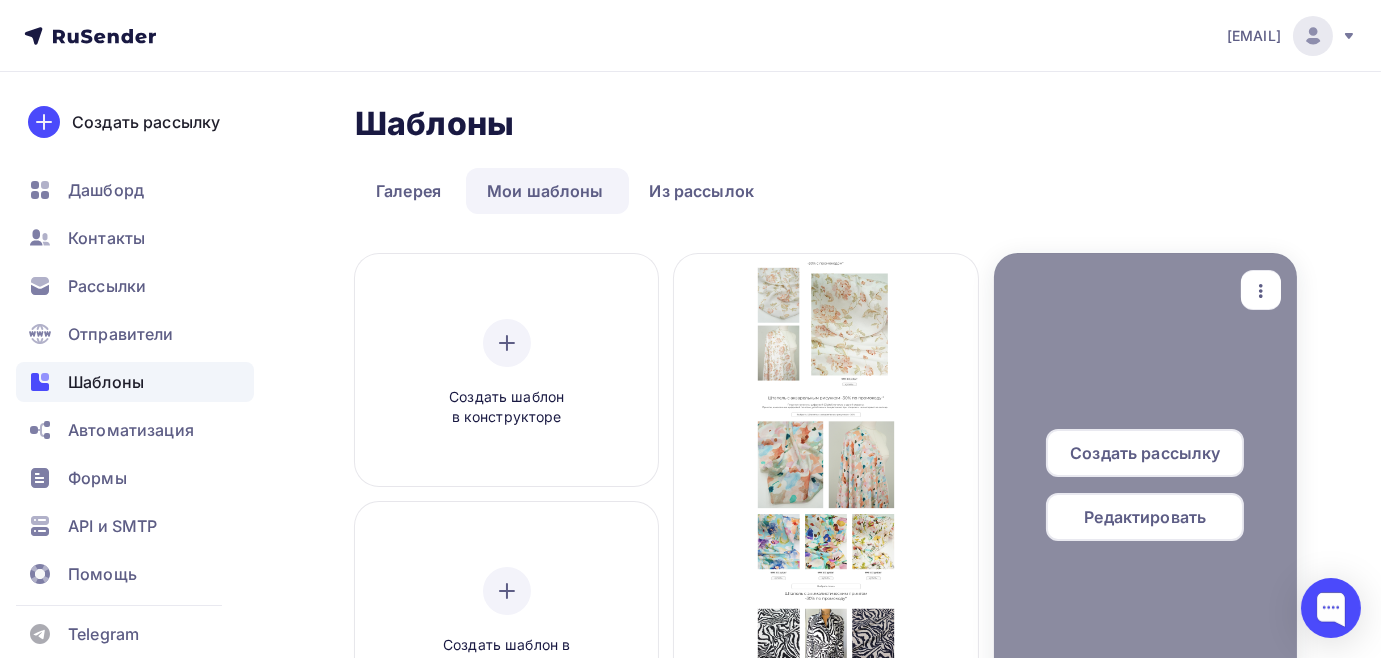click on "Редактировать" at bounding box center [826, 453] 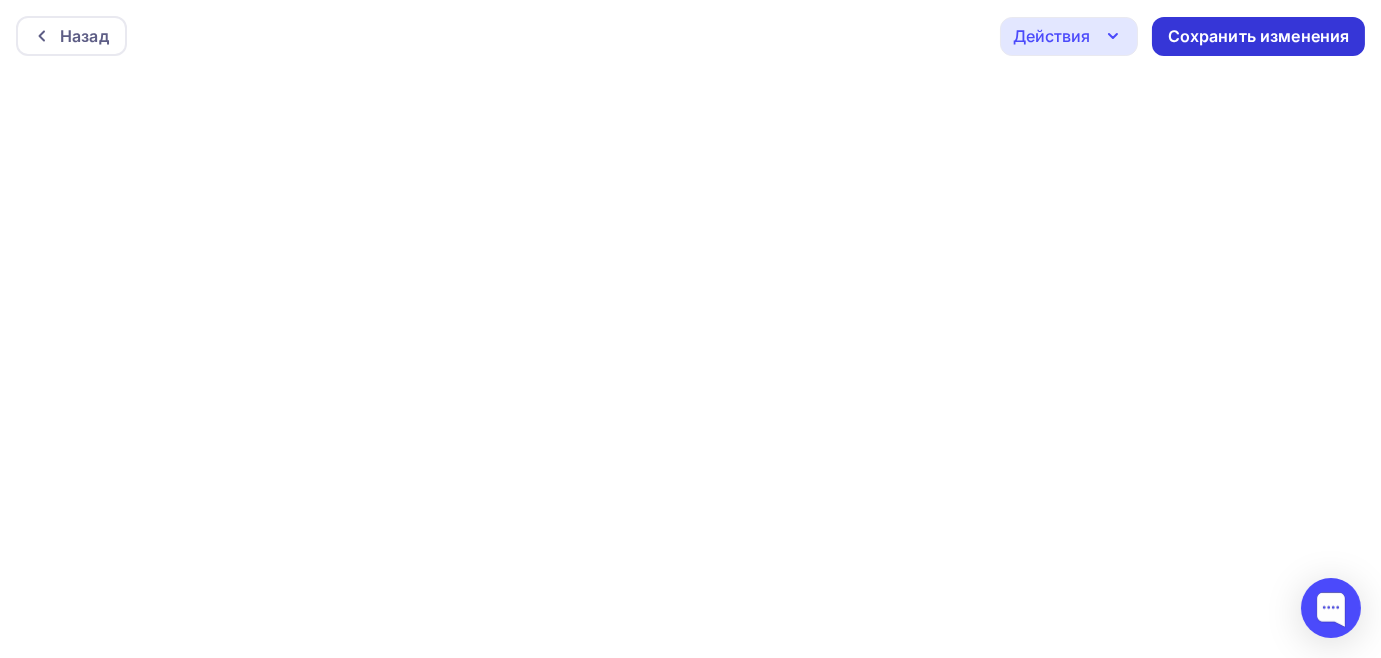 click on "Сохранить изменения" at bounding box center [1259, 36] 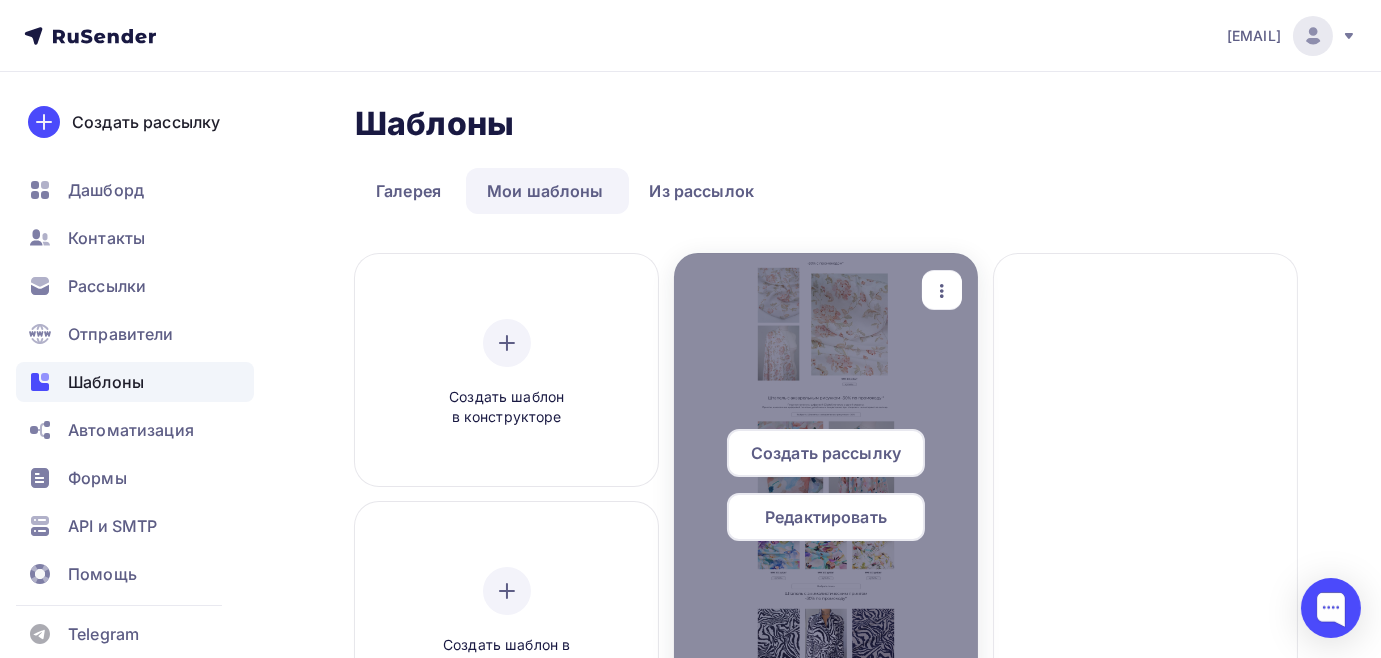 click at bounding box center [942, 291] 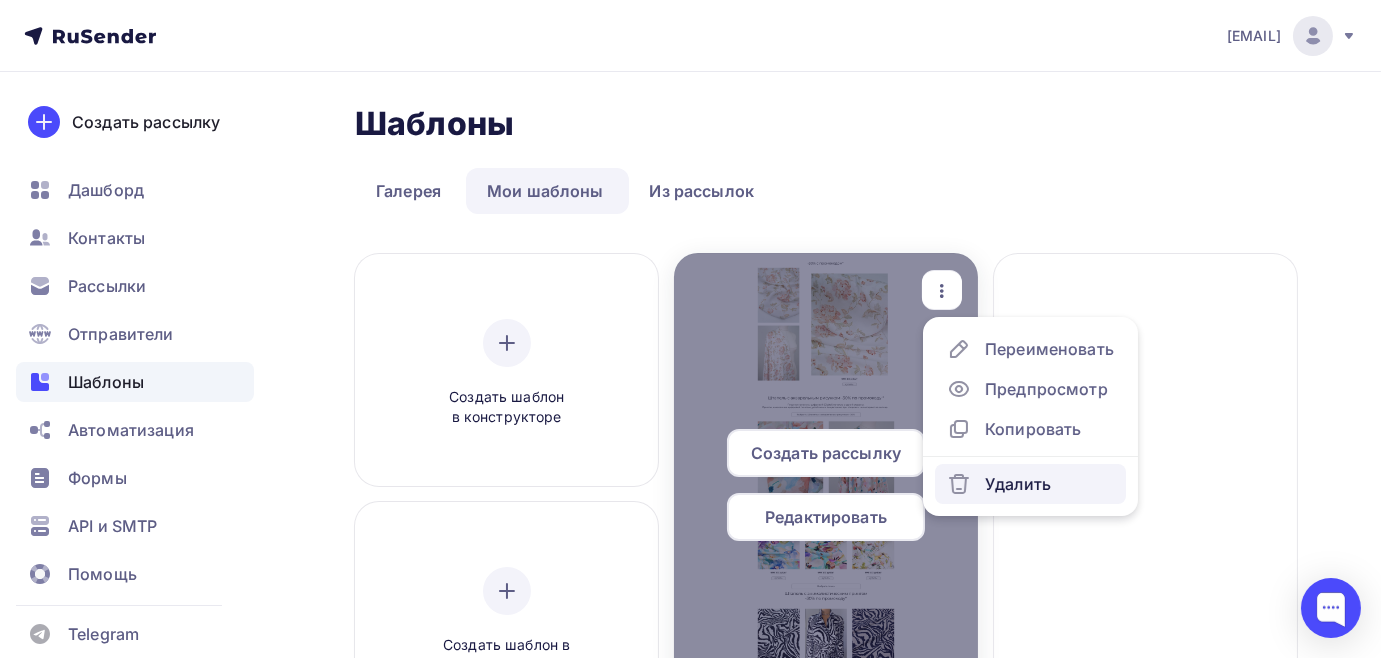 click on "Удалить" at bounding box center [1030, 349] 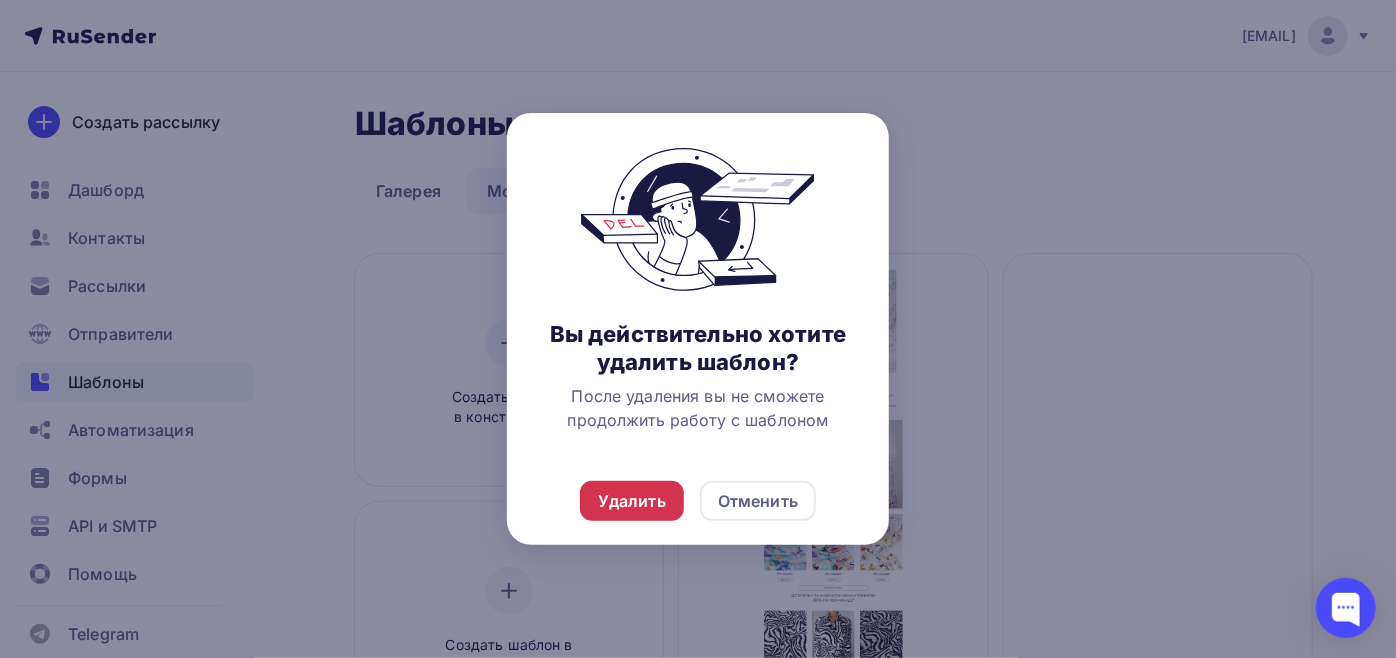 click on "Удалить" at bounding box center (632, 501) 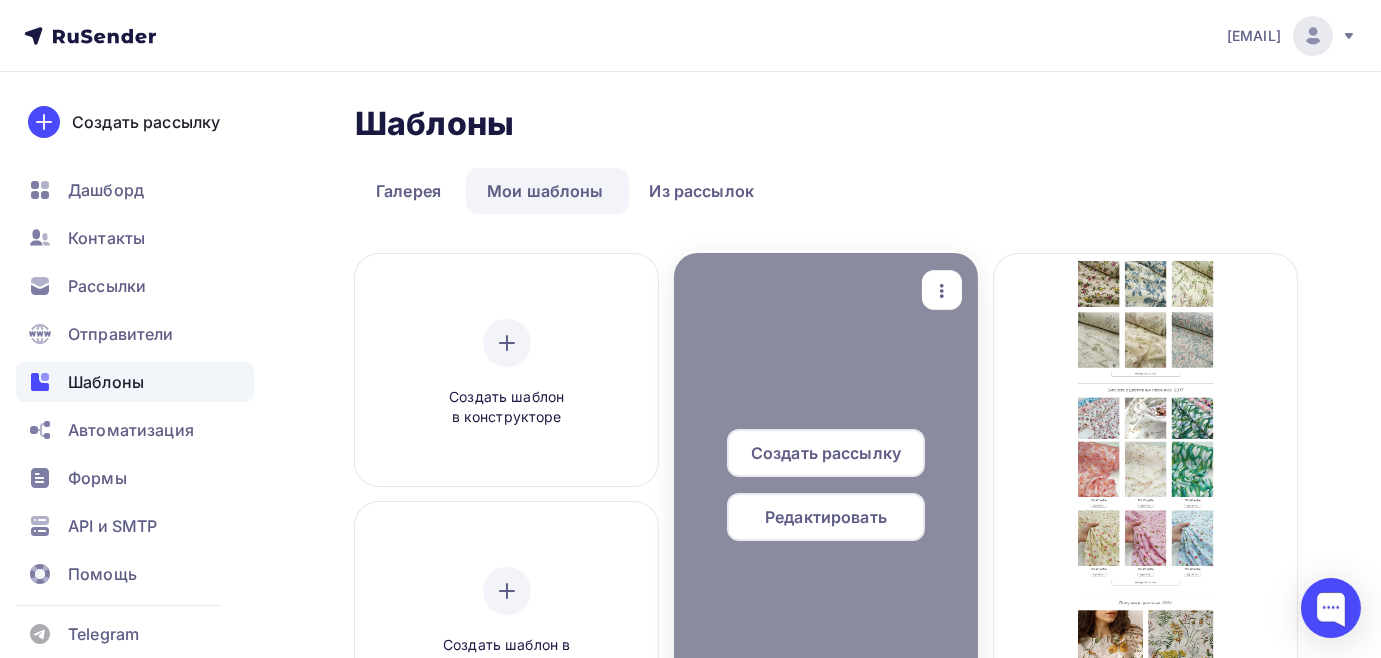 click on "Редактировать" at bounding box center (826, 517) 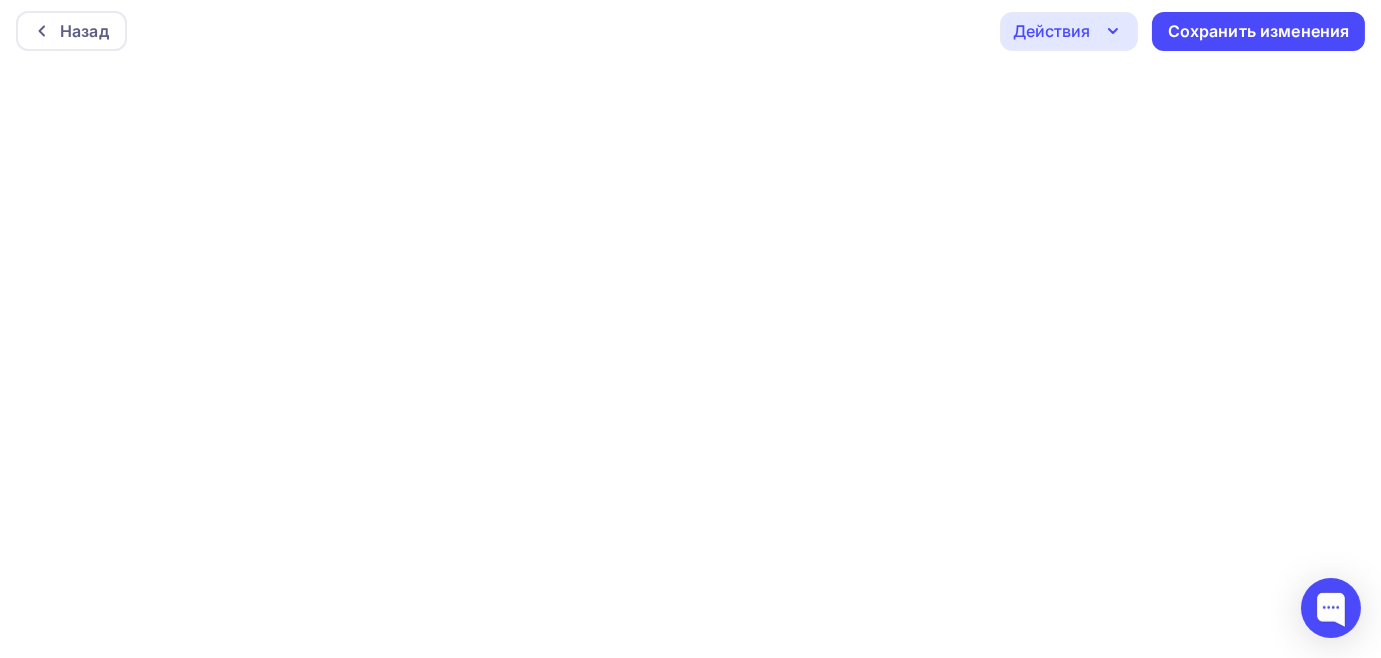 scroll, scrollTop: 5, scrollLeft: 0, axis: vertical 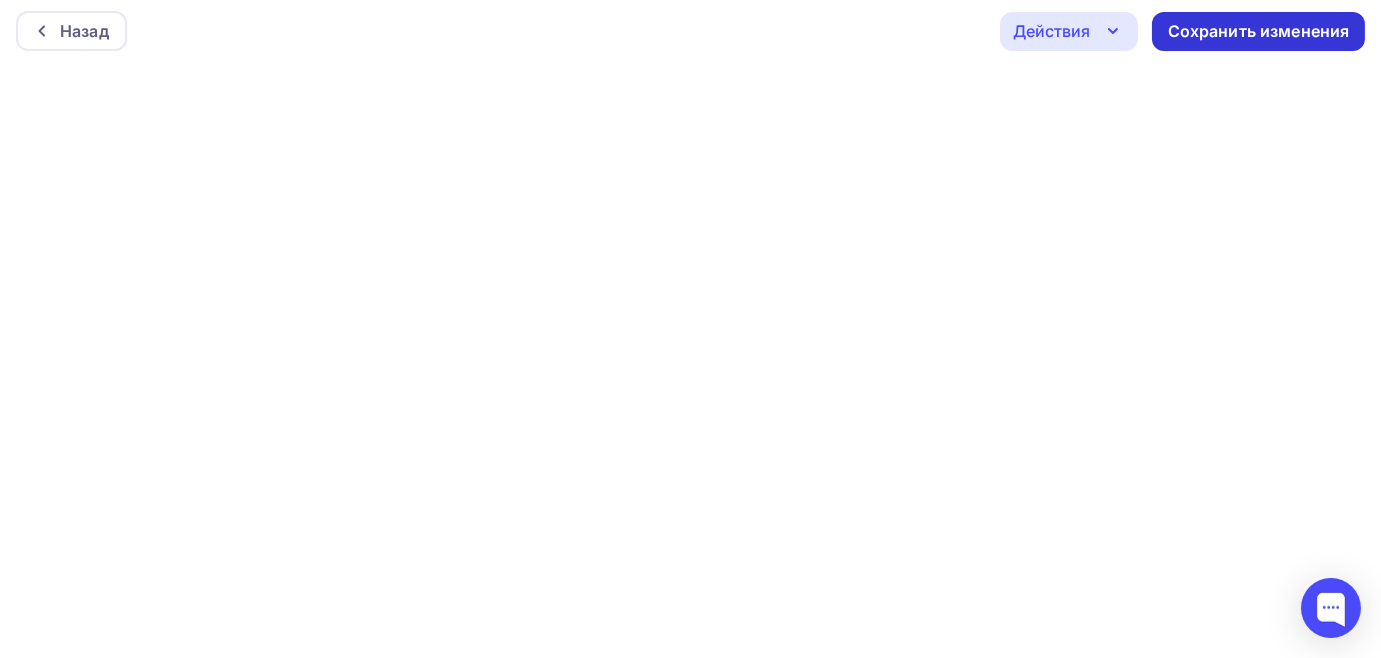 click on "Сохранить изменения" at bounding box center (1259, 31) 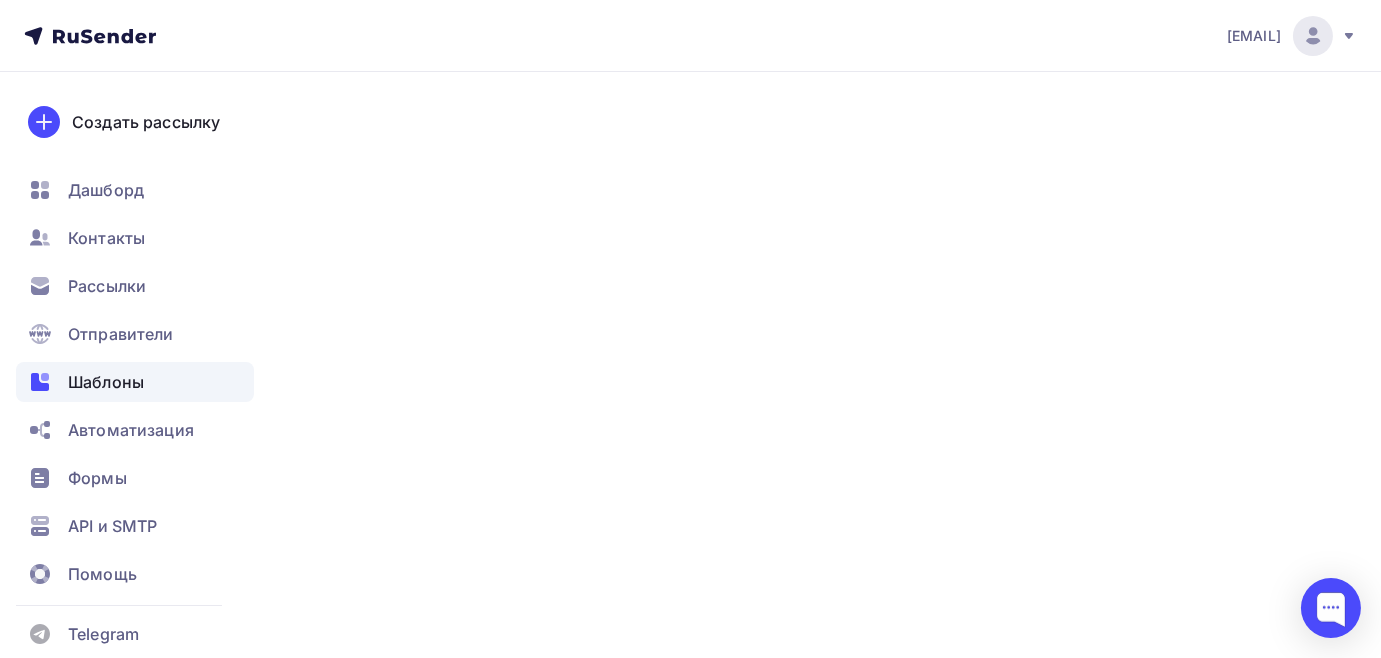 scroll, scrollTop: 0, scrollLeft: 0, axis: both 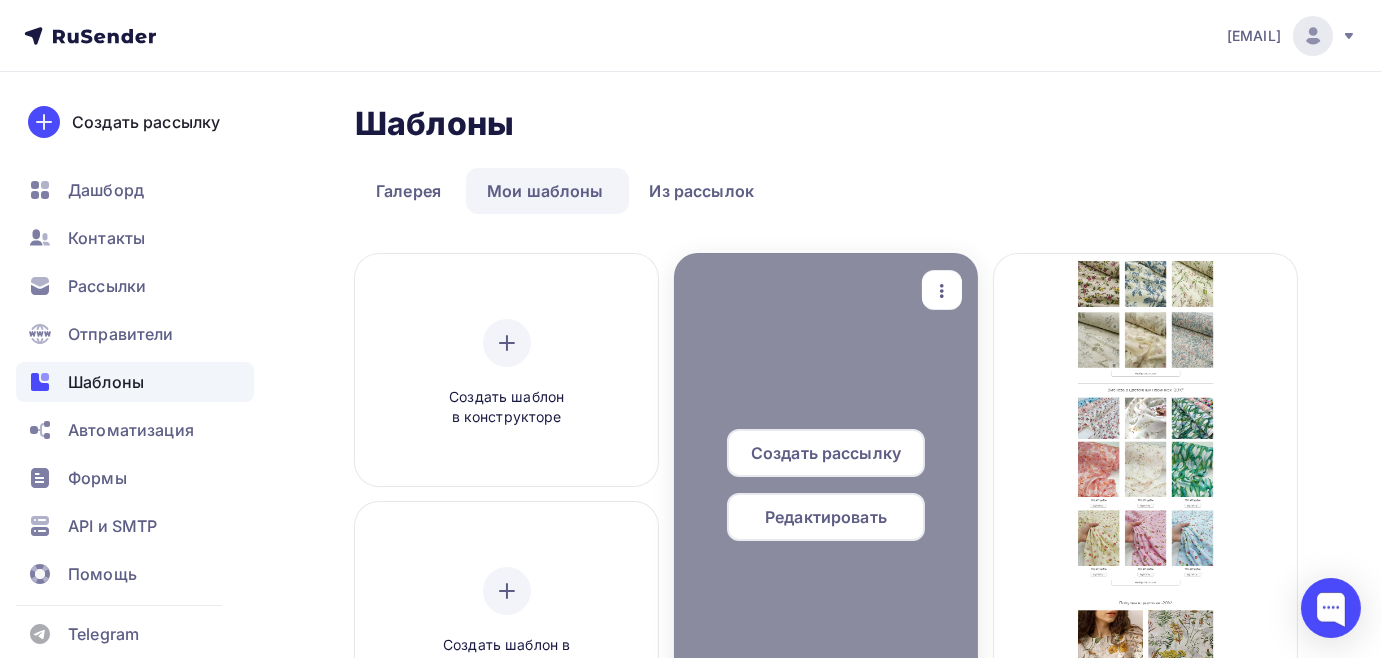 click on "Редактировать" at bounding box center [826, 453] 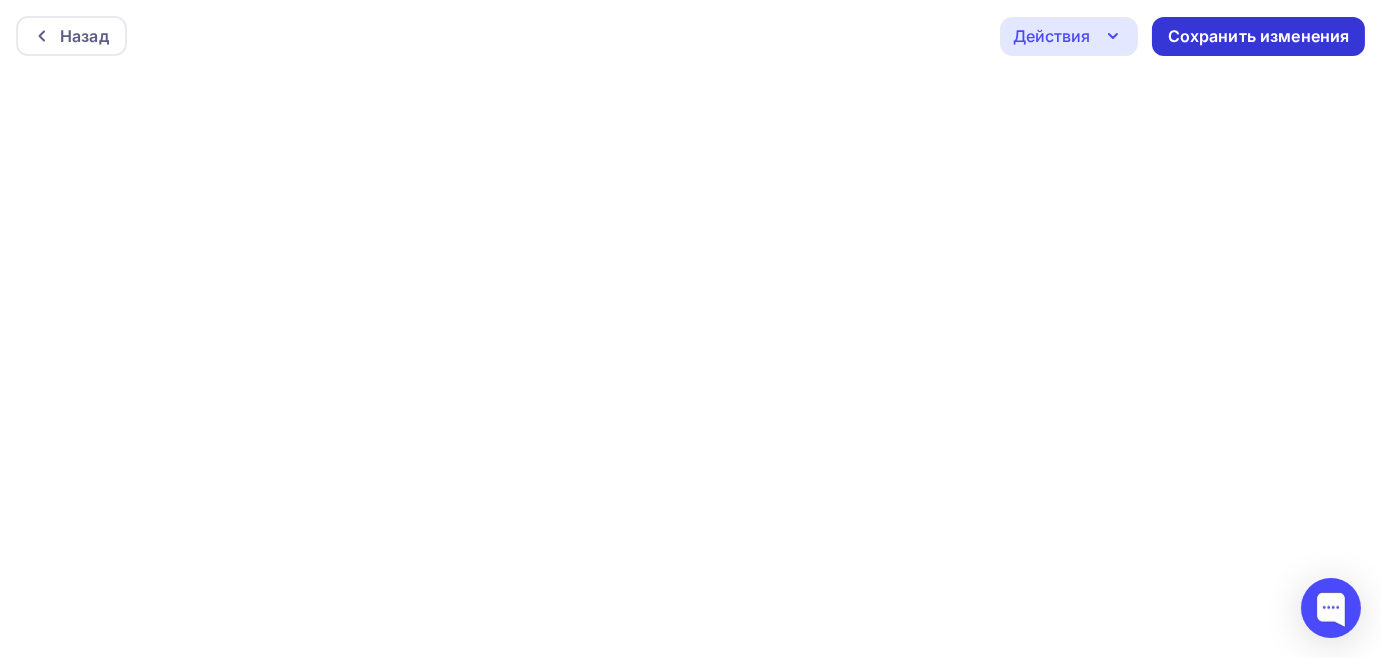 click on "Сохранить изменения" at bounding box center (1259, 36) 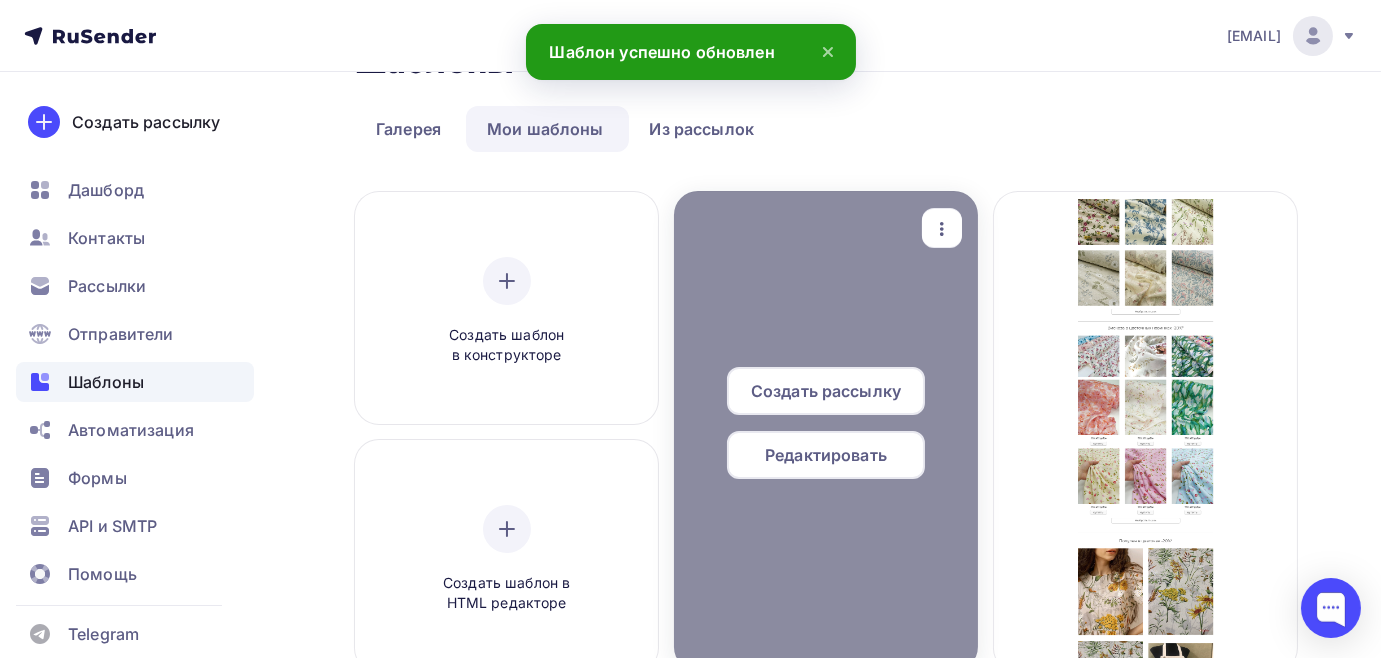 scroll, scrollTop: 181, scrollLeft: 0, axis: vertical 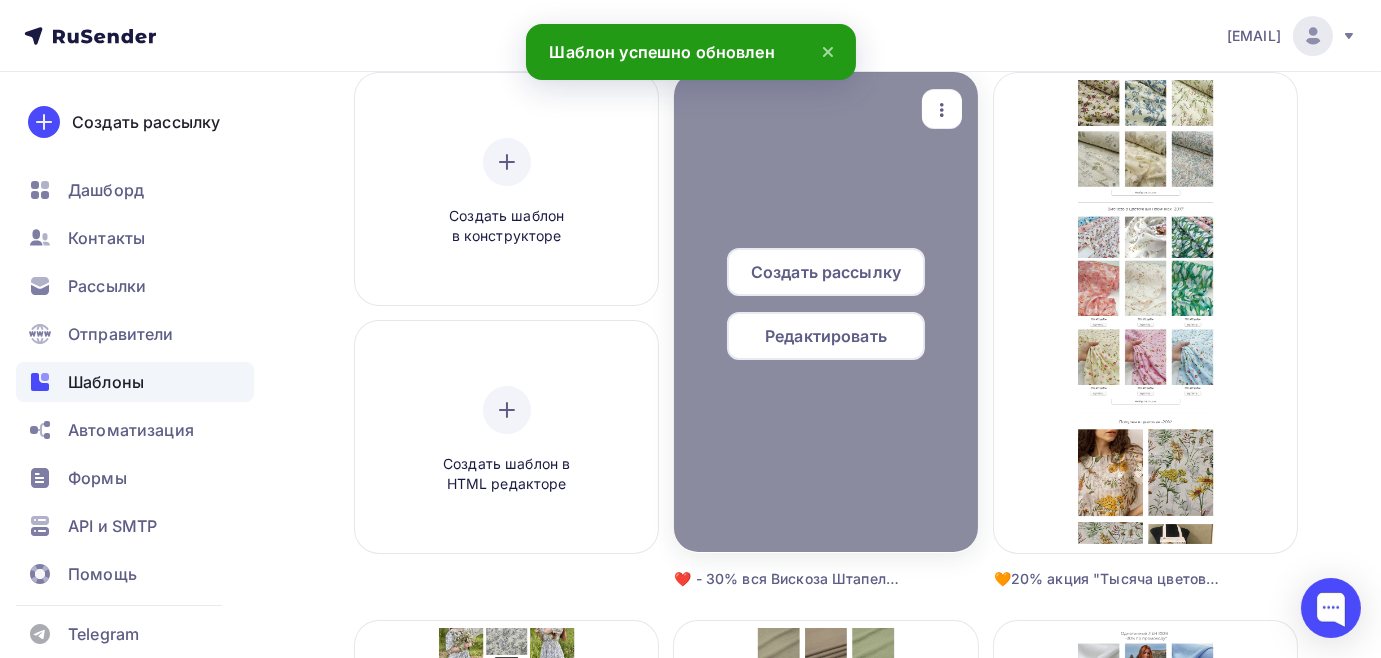 click on "Редактировать" at bounding box center [826, 336] 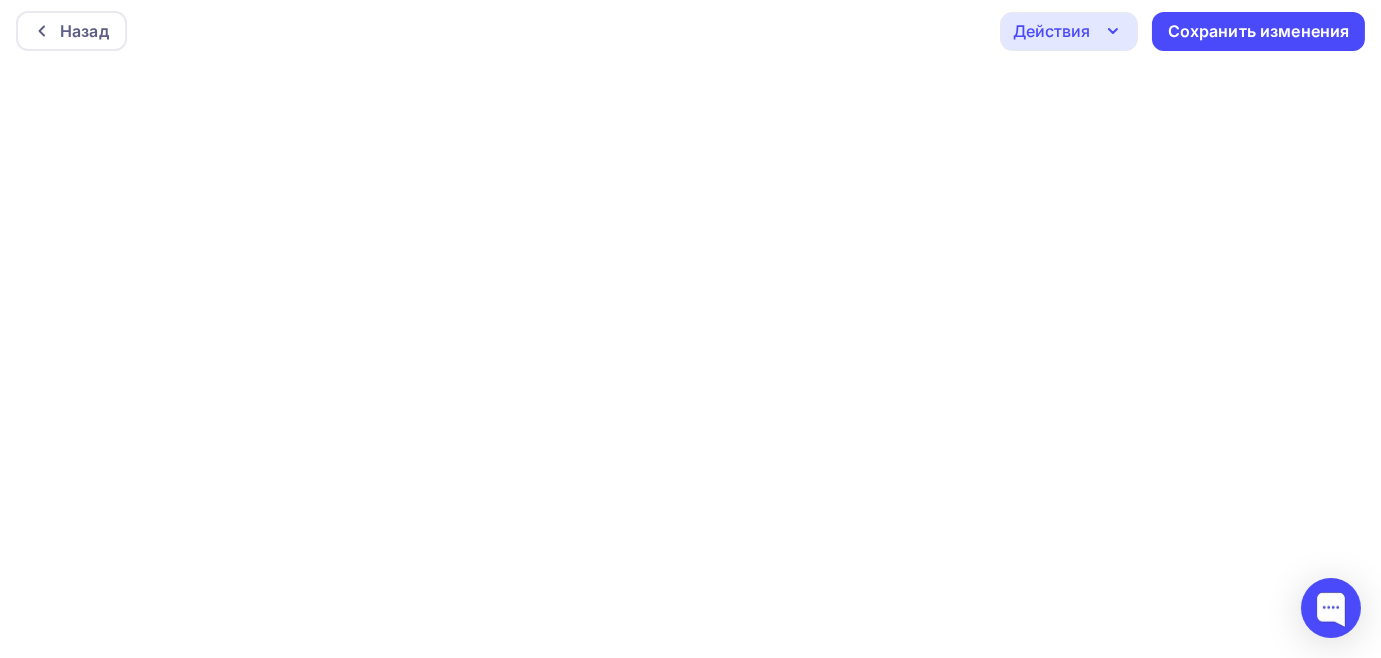 scroll, scrollTop: 0, scrollLeft: 0, axis: both 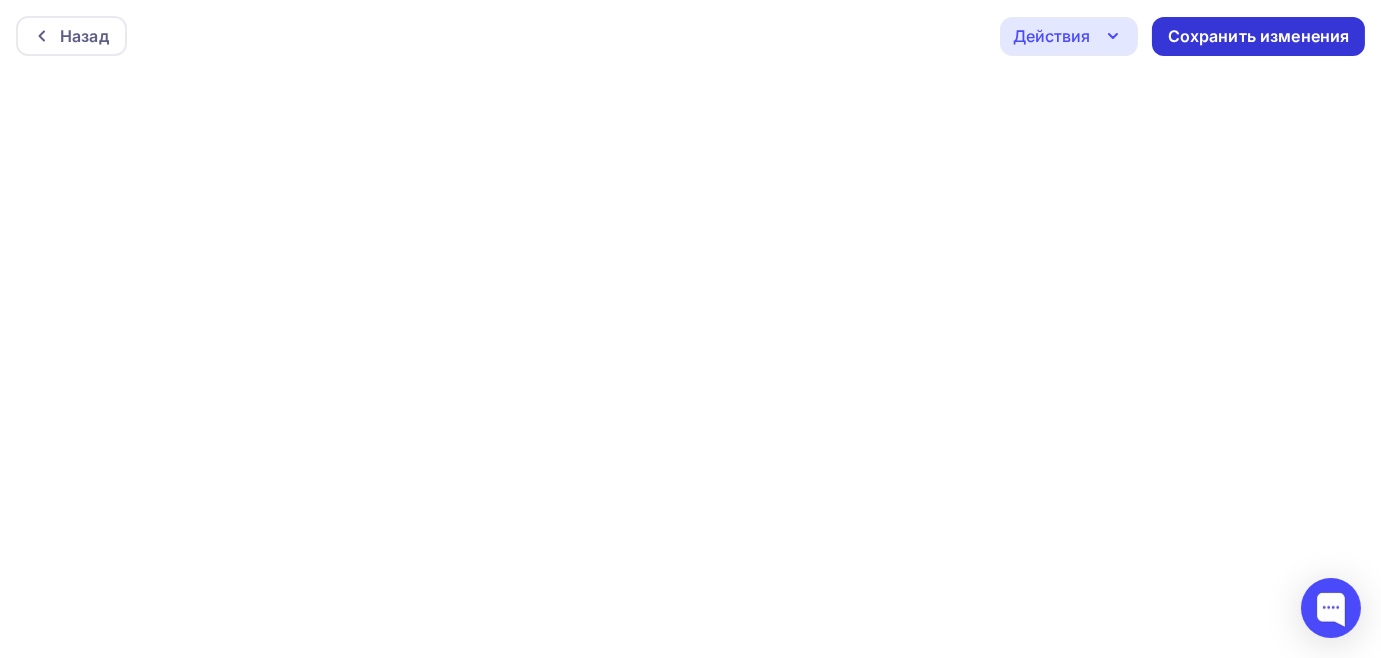 click on "Сохранить изменения" at bounding box center (1259, 36) 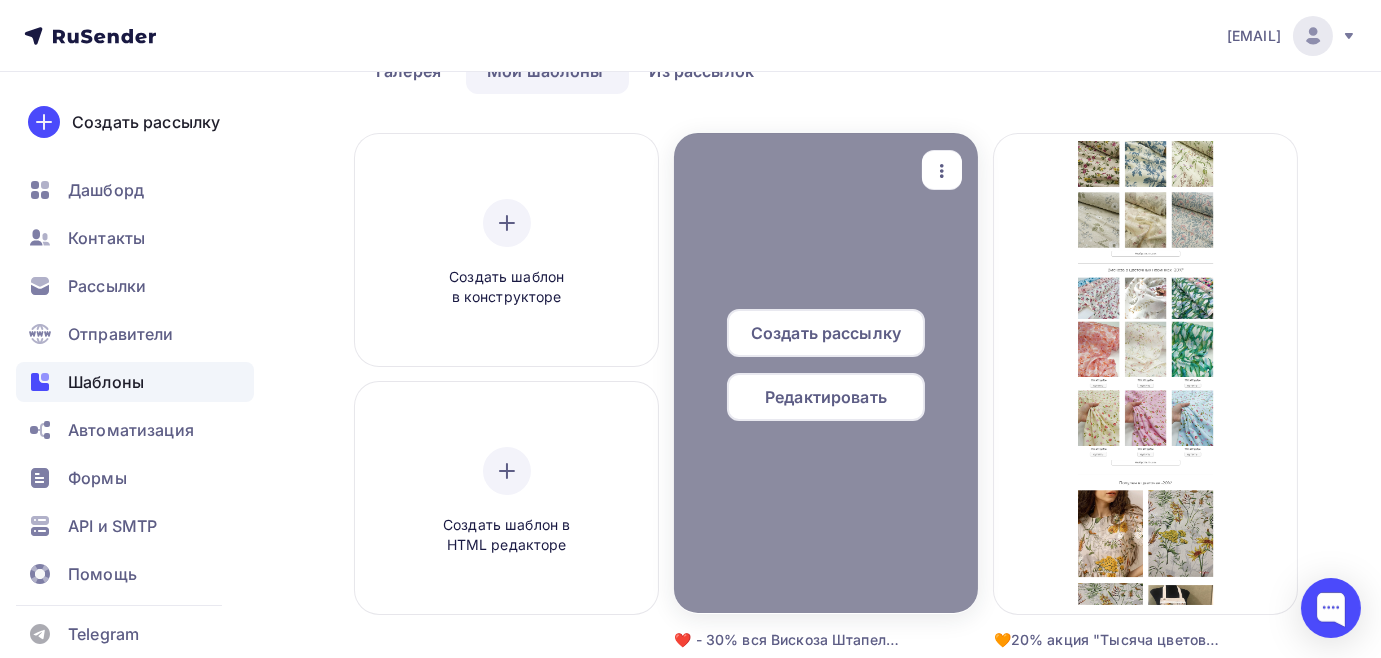 scroll, scrollTop: 181, scrollLeft: 0, axis: vertical 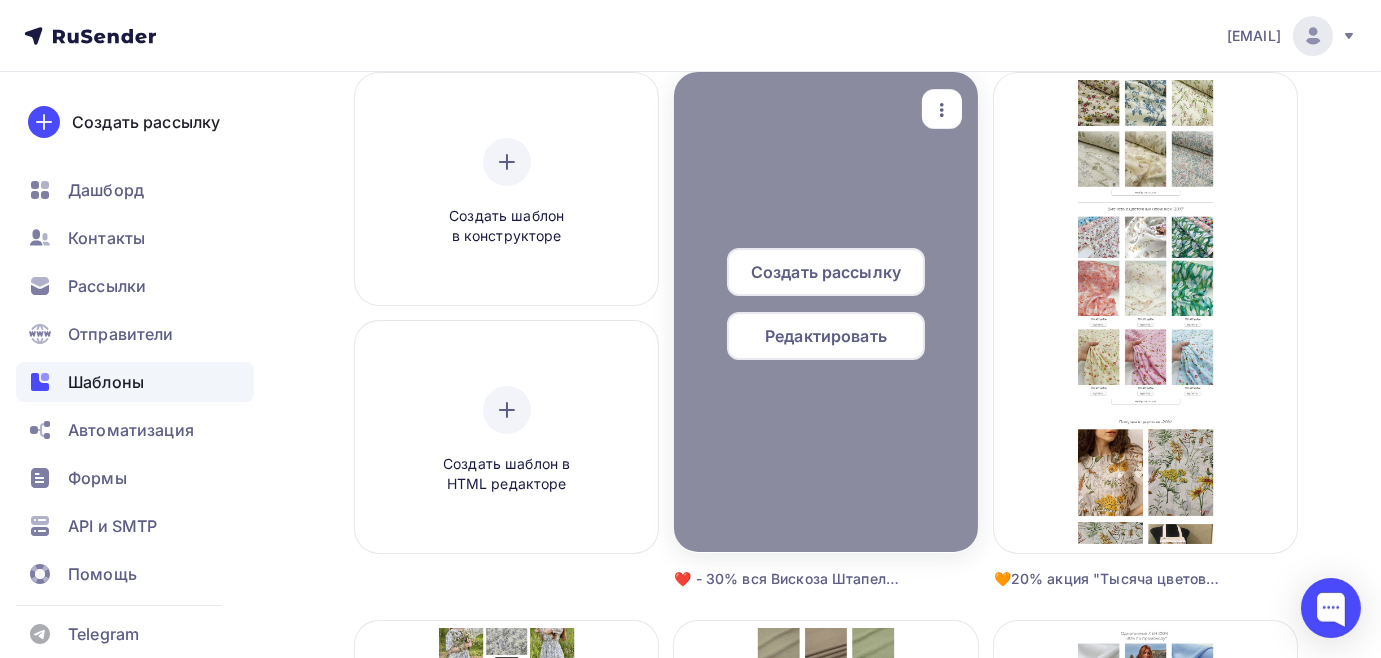 click at bounding box center [942, 109] 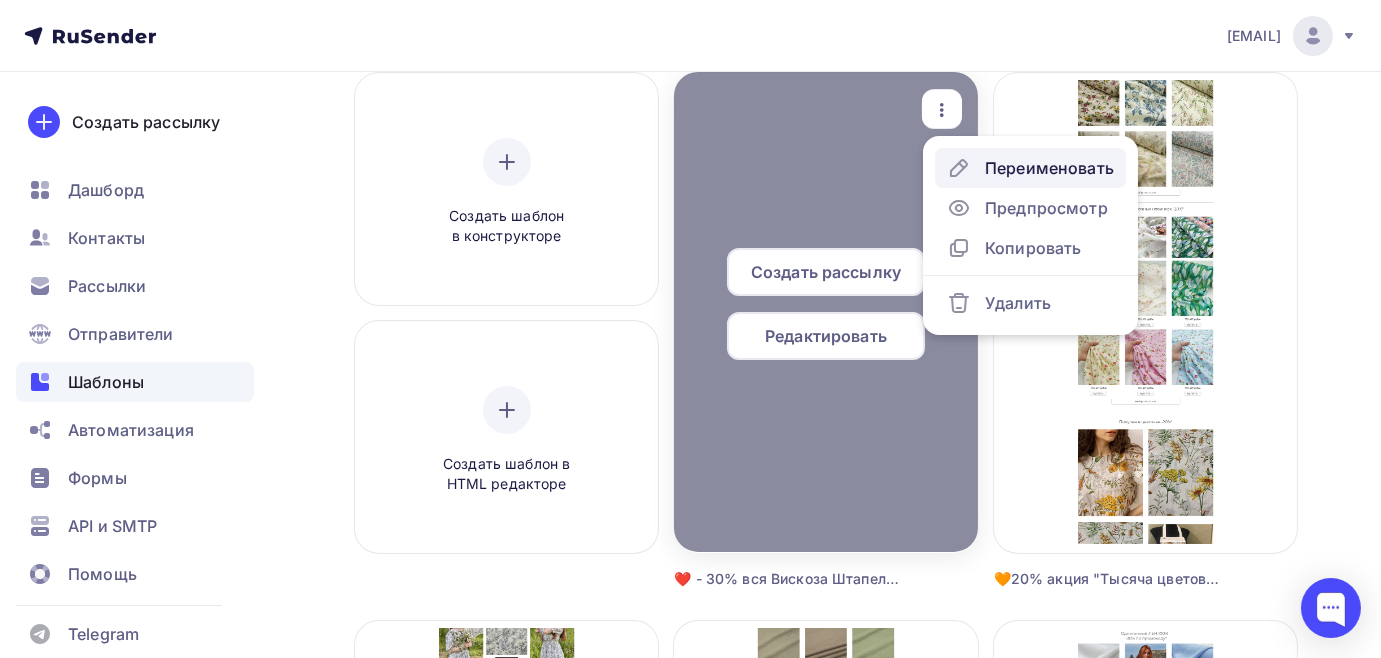 click on "Переименовать" at bounding box center [1049, 168] 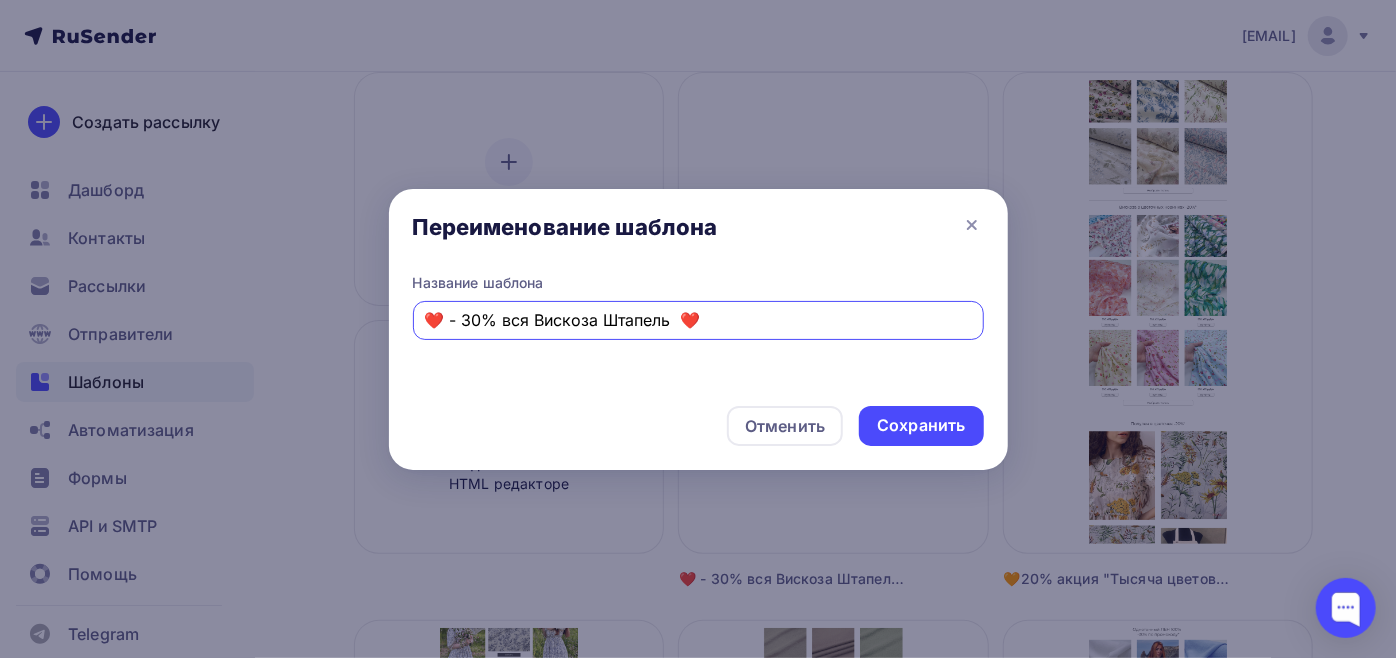 drag, startPoint x: 725, startPoint y: 312, endPoint x: 434, endPoint y: 313, distance: 291.0017 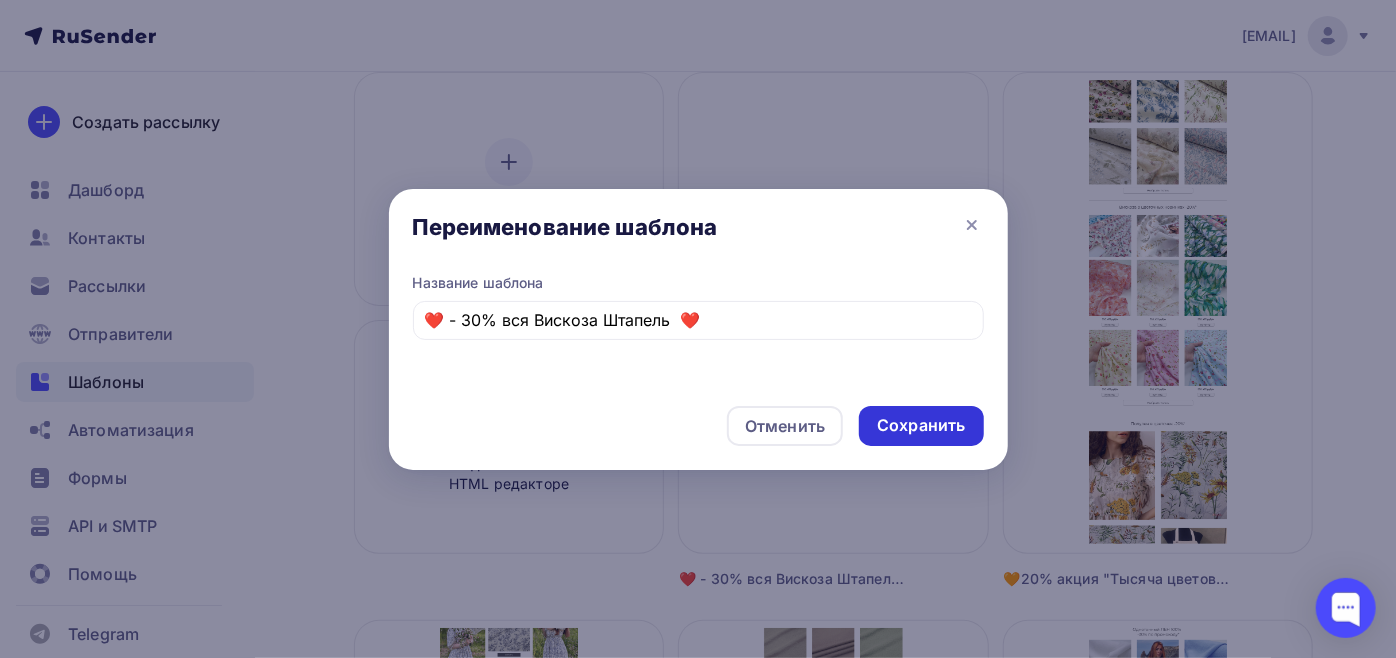 click on "Сохранить" at bounding box center [921, 425] 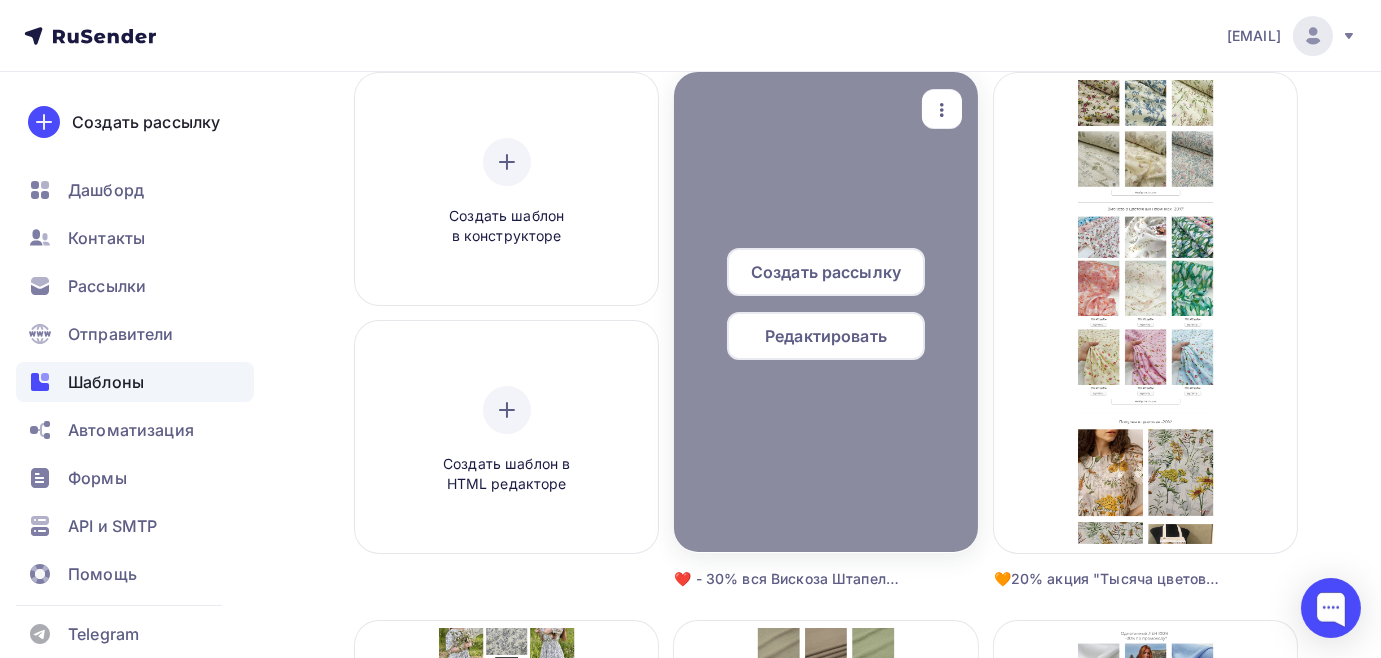 click on "Редактировать" at bounding box center [826, 272] 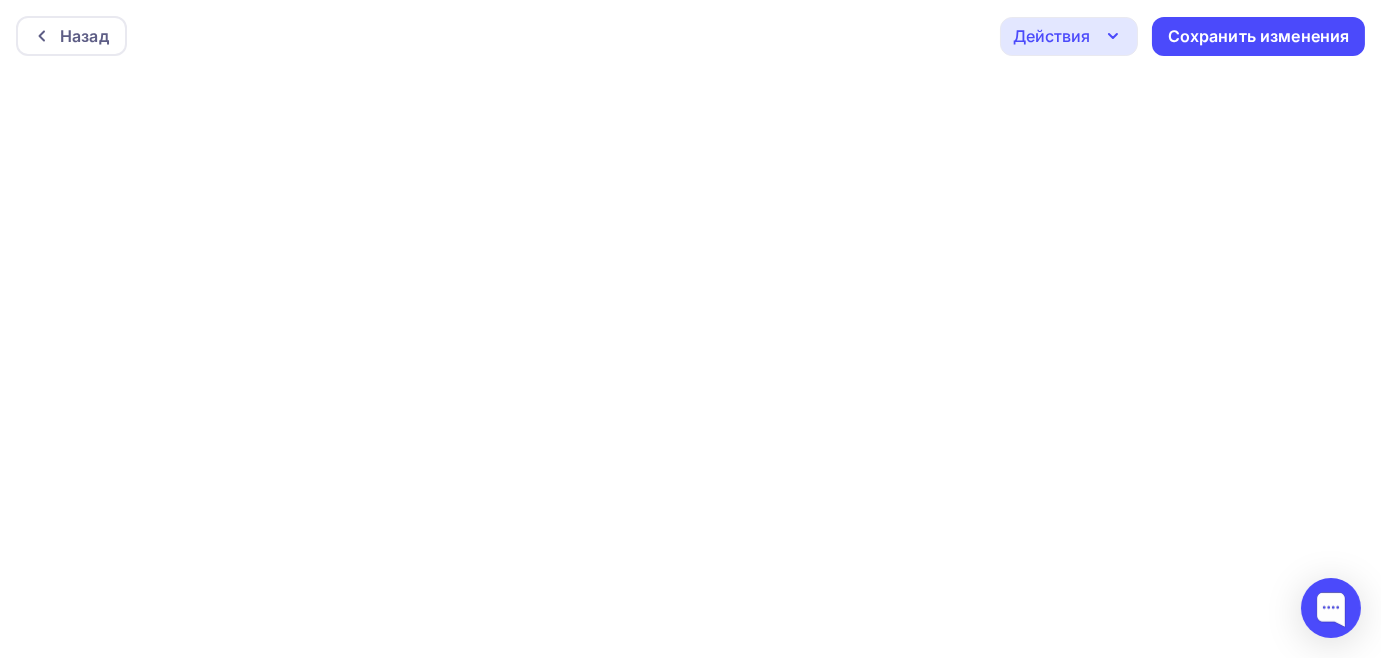 scroll, scrollTop: 0, scrollLeft: 0, axis: both 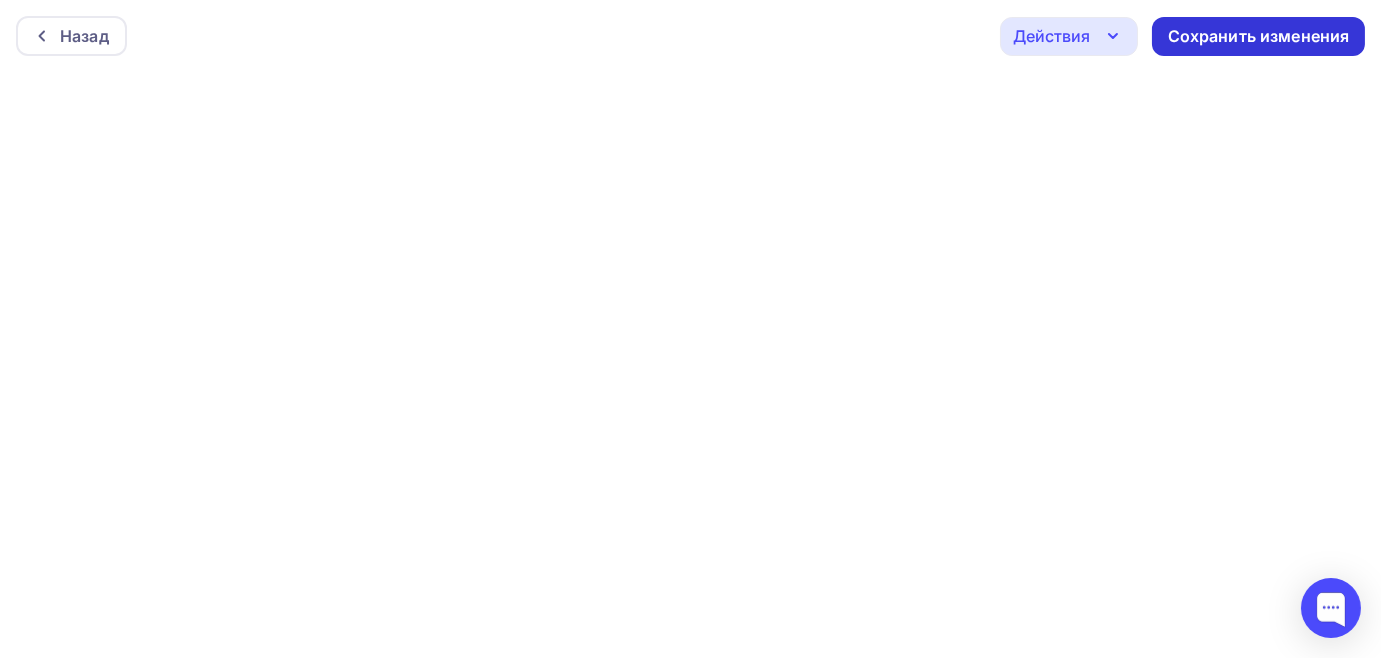 click on "Сохранить изменения" at bounding box center [1258, 36] 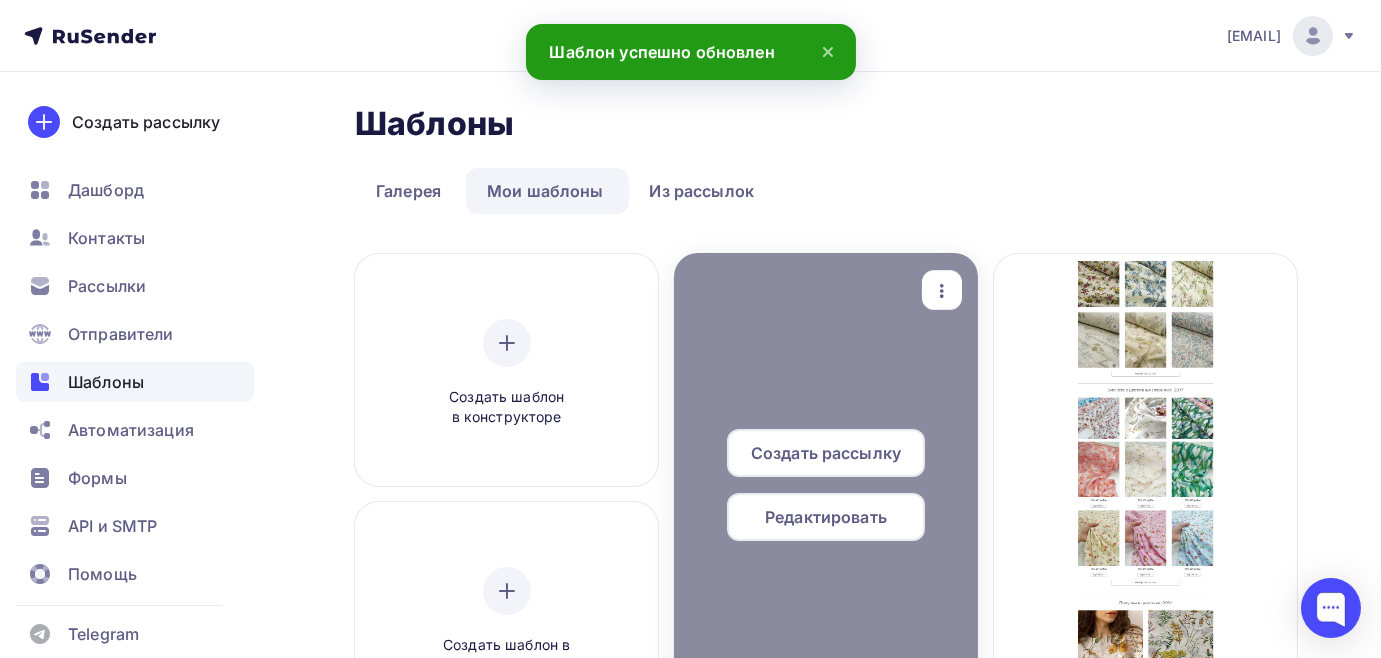 click on "Редактировать" at bounding box center (826, 453) 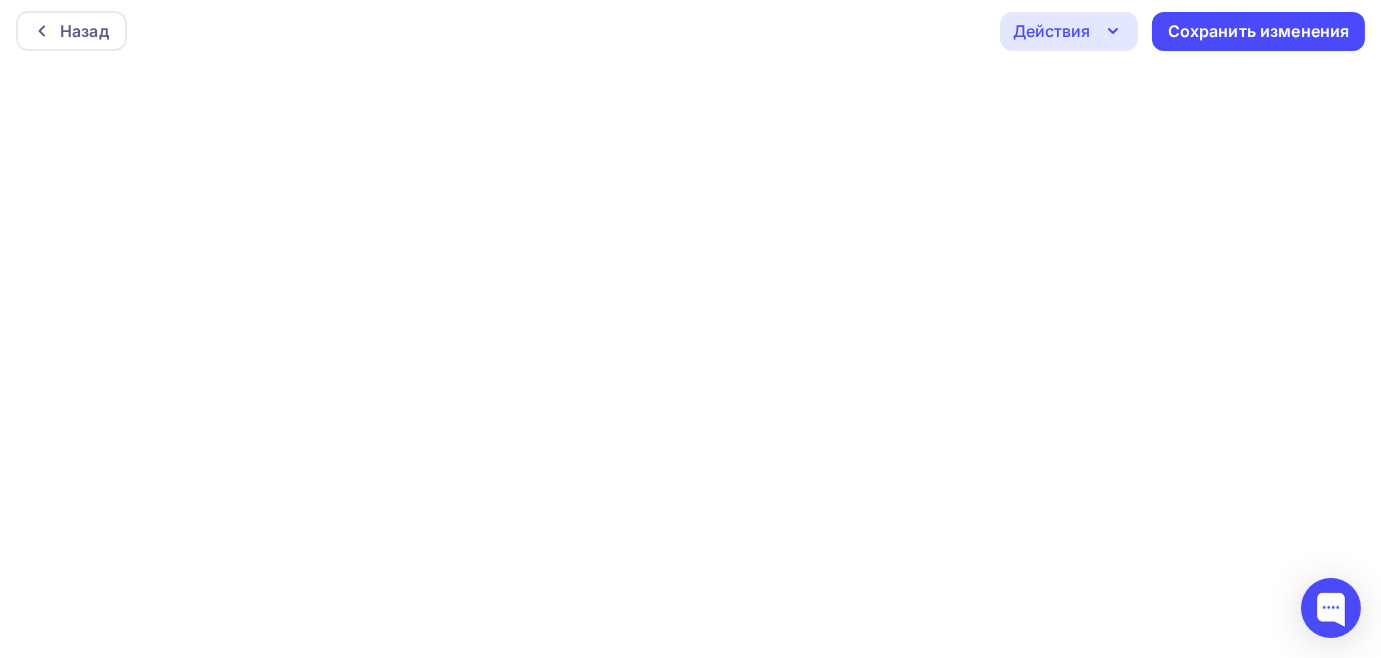 scroll, scrollTop: 5, scrollLeft: 0, axis: vertical 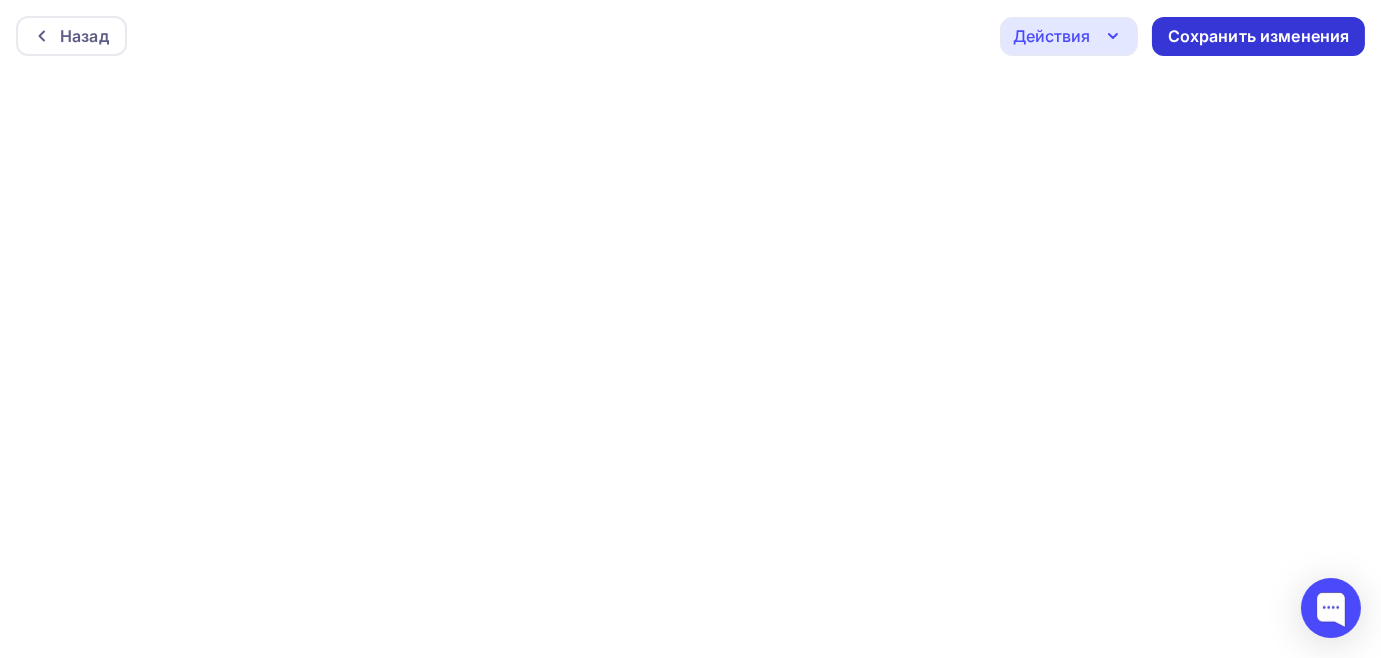 click on "Сохранить изменения" at bounding box center (1259, 36) 